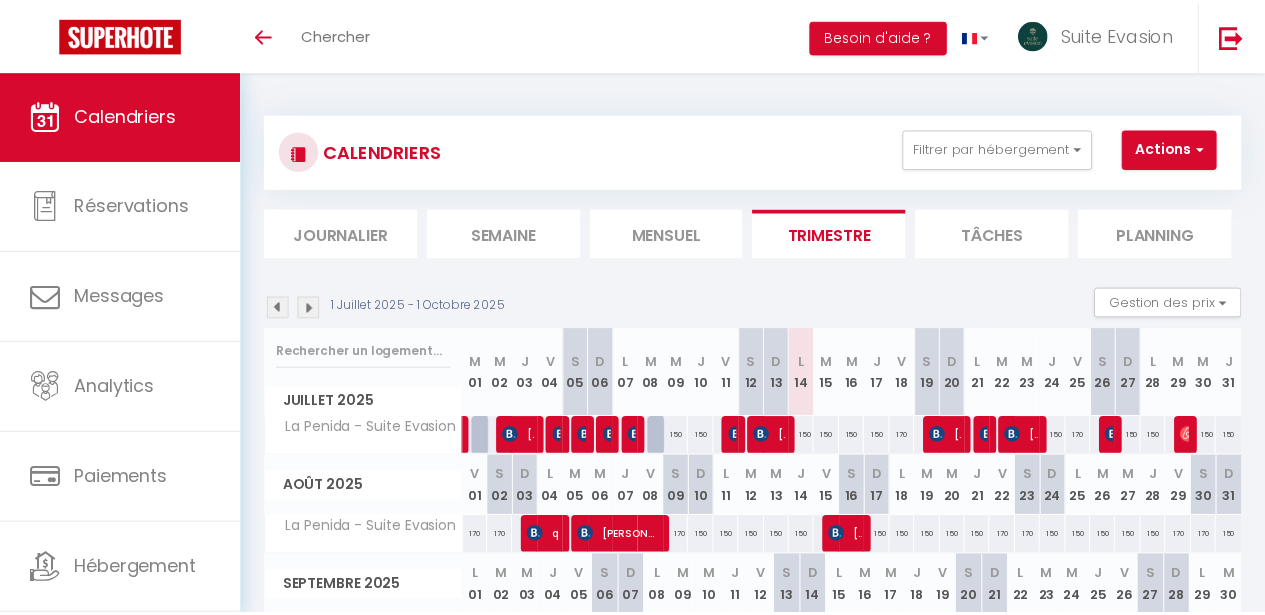 scroll, scrollTop: 69, scrollLeft: 0, axis: vertical 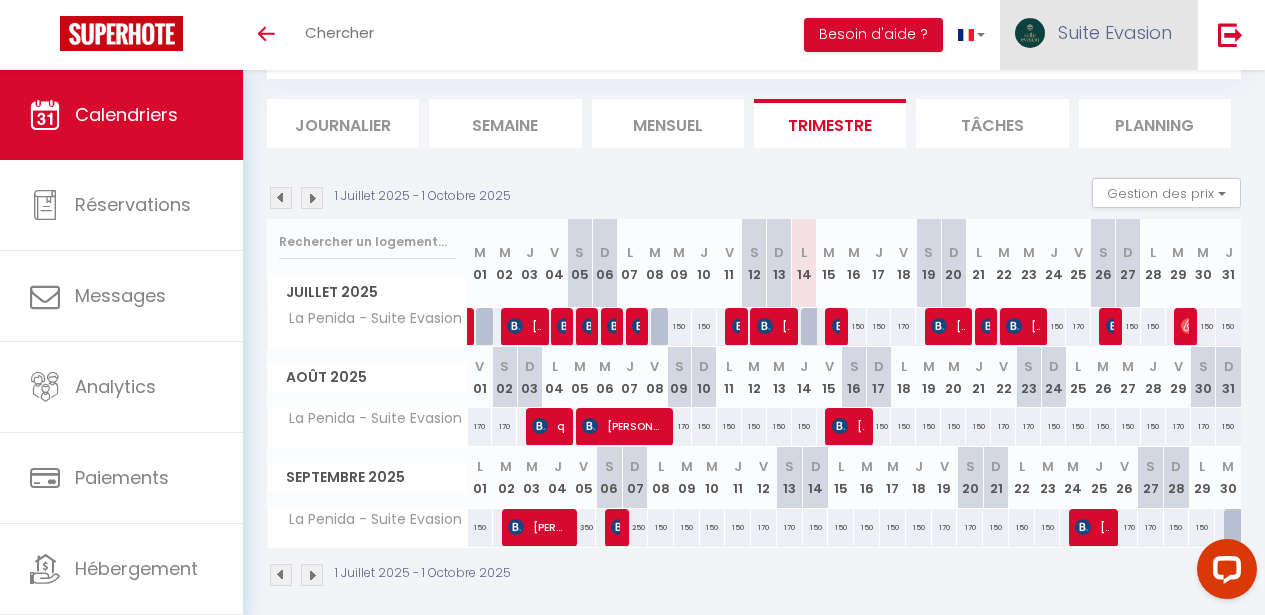 click on "Suite Evasion" at bounding box center [1098, 35] 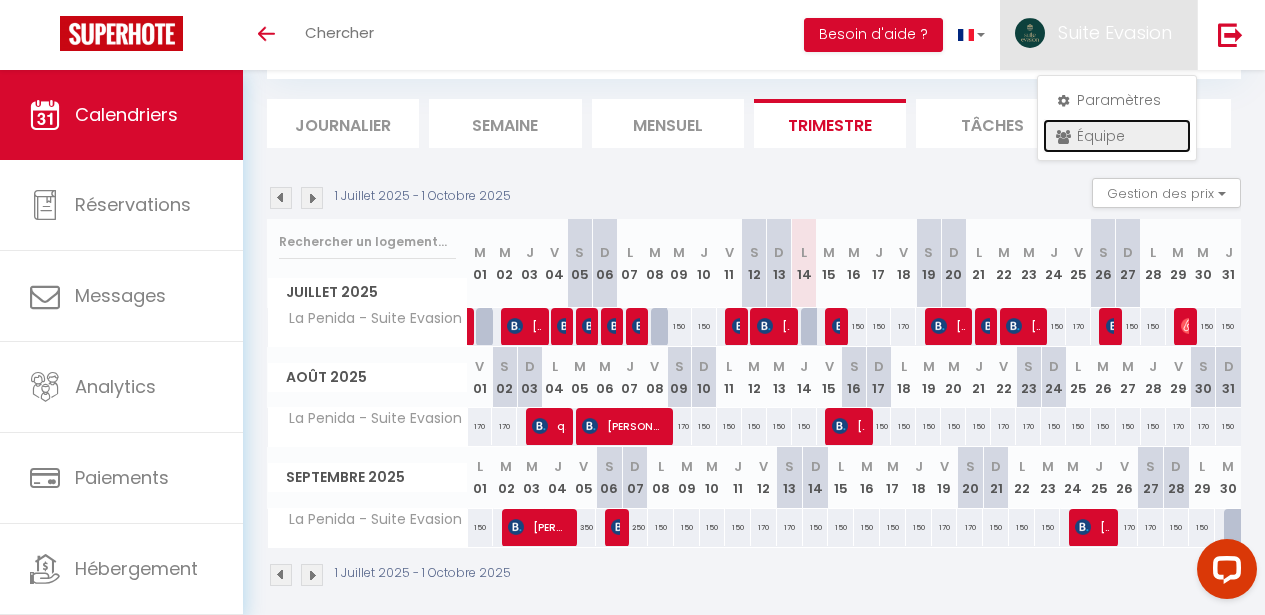 click on "Équipe" at bounding box center (1117, 136) 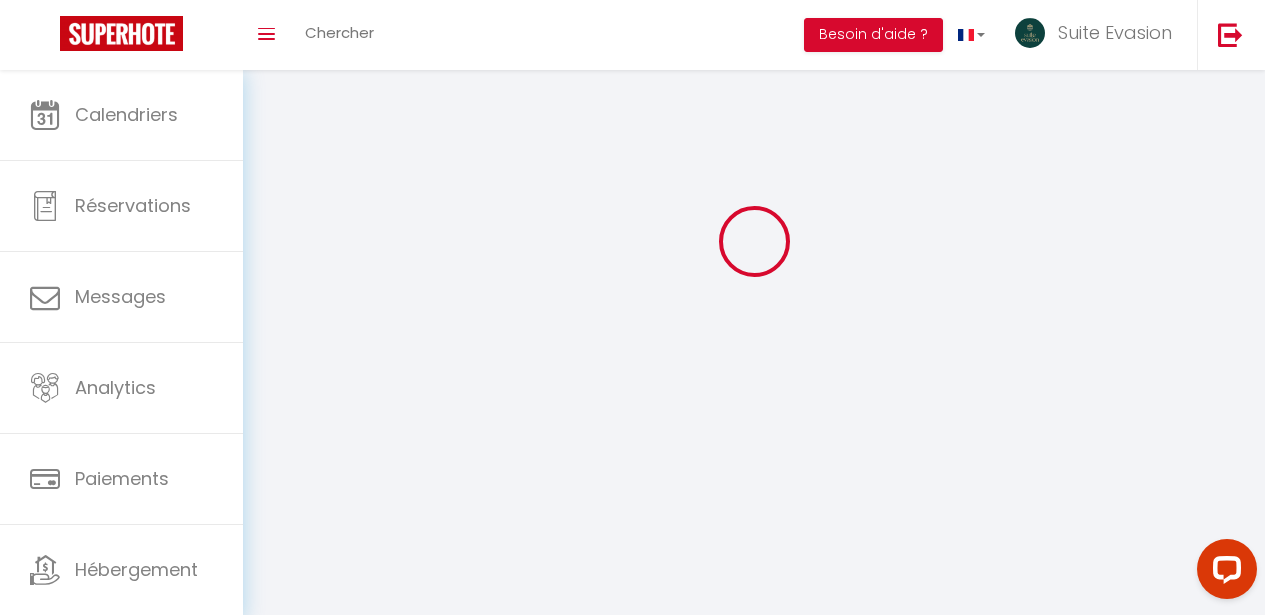 scroll, scrollTop: 77, scrollLeft: 0, axis: vertical 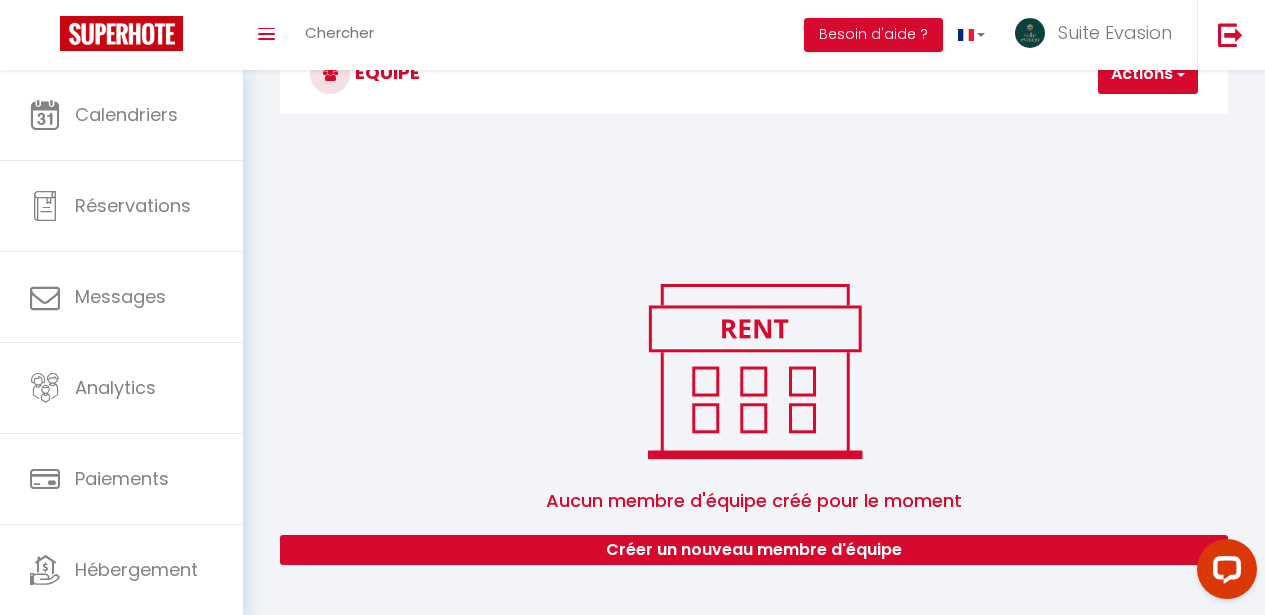 click on "Actions" at bounding box center [1148, 74] 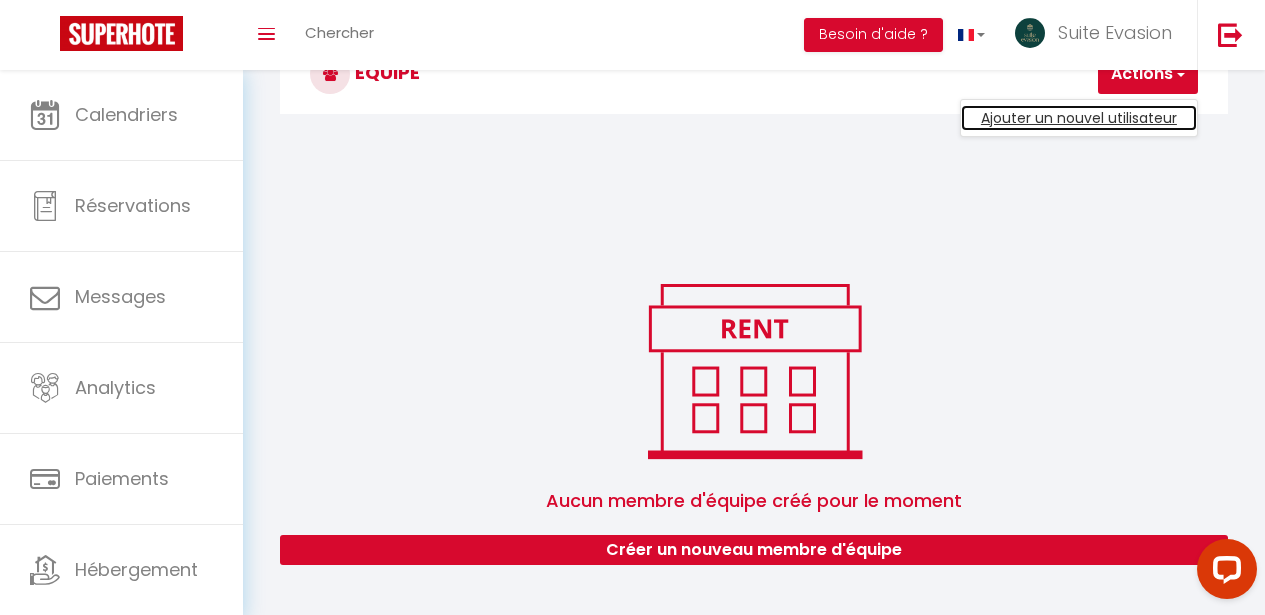 click on "Ajouter un nouvel utilisateur" at bounding box center (1079, 118) 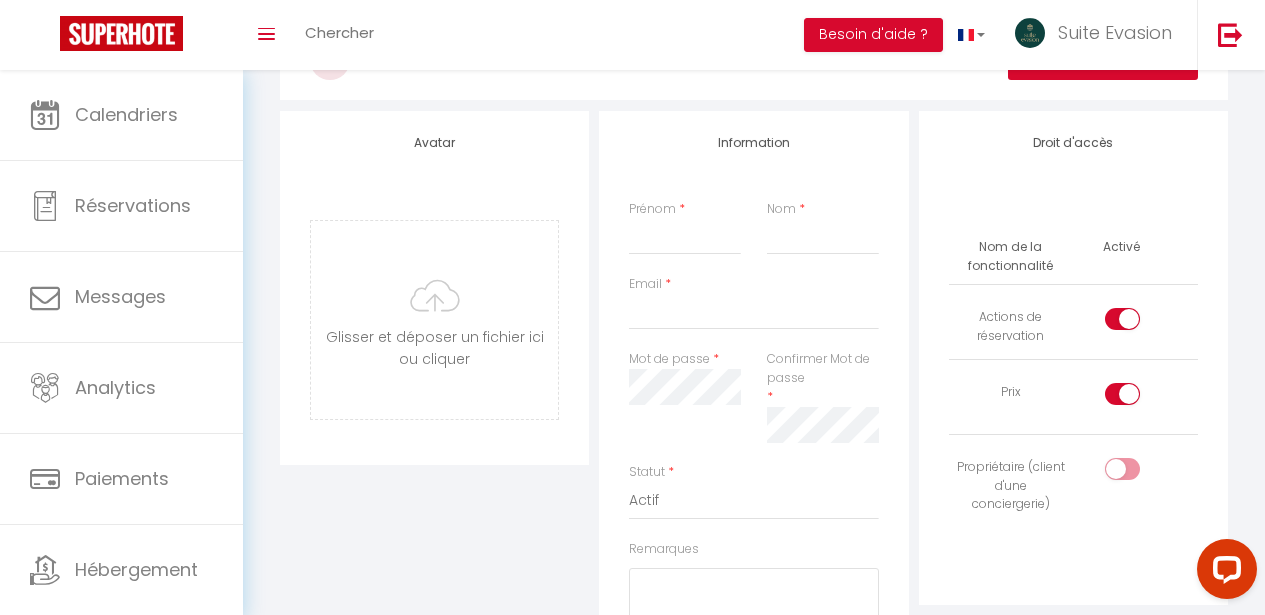 scroll, scrollTop: 0, scrollLeft: 0, axis: both 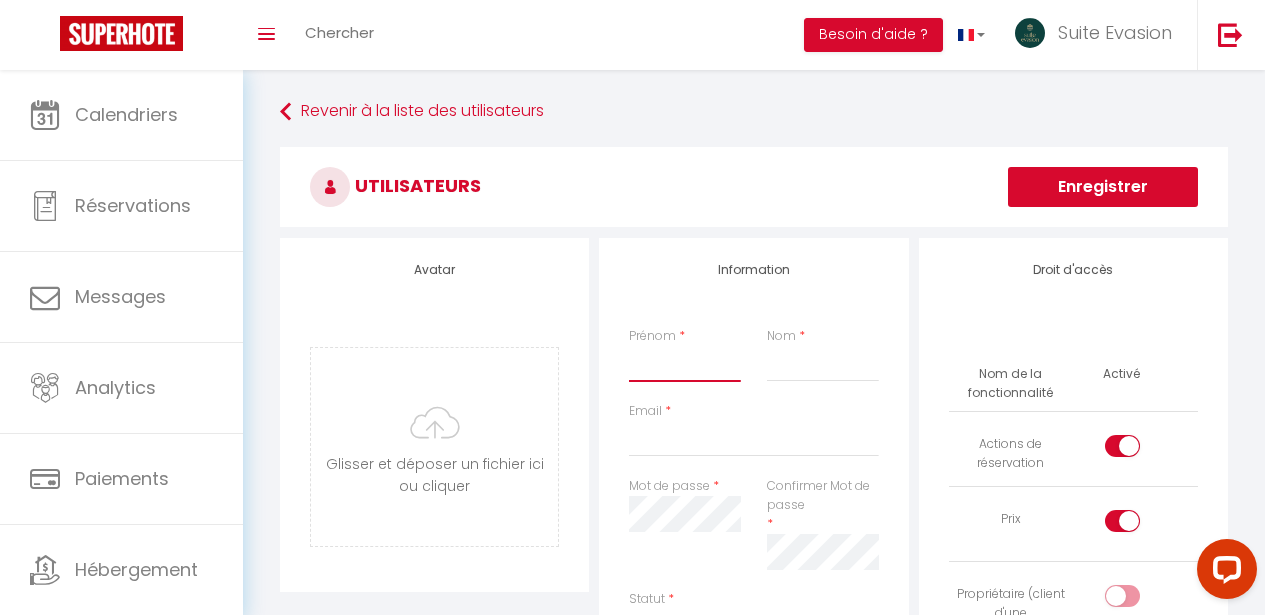 click on "Prénom" at bounding box center (684, 364) 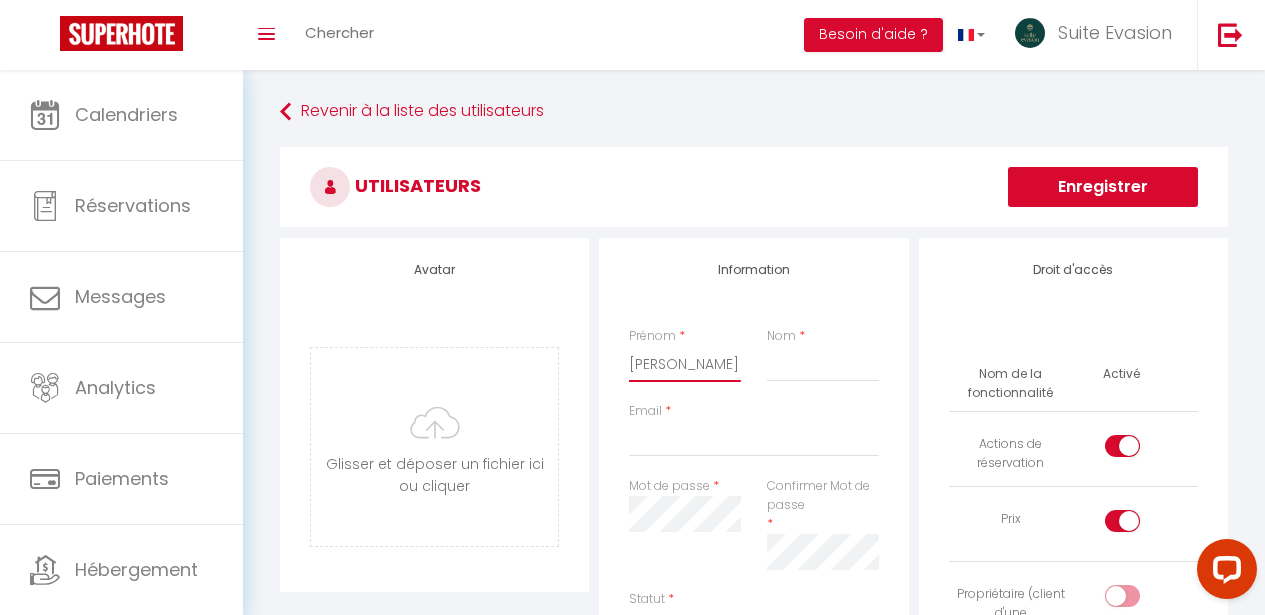 type on "Marion" 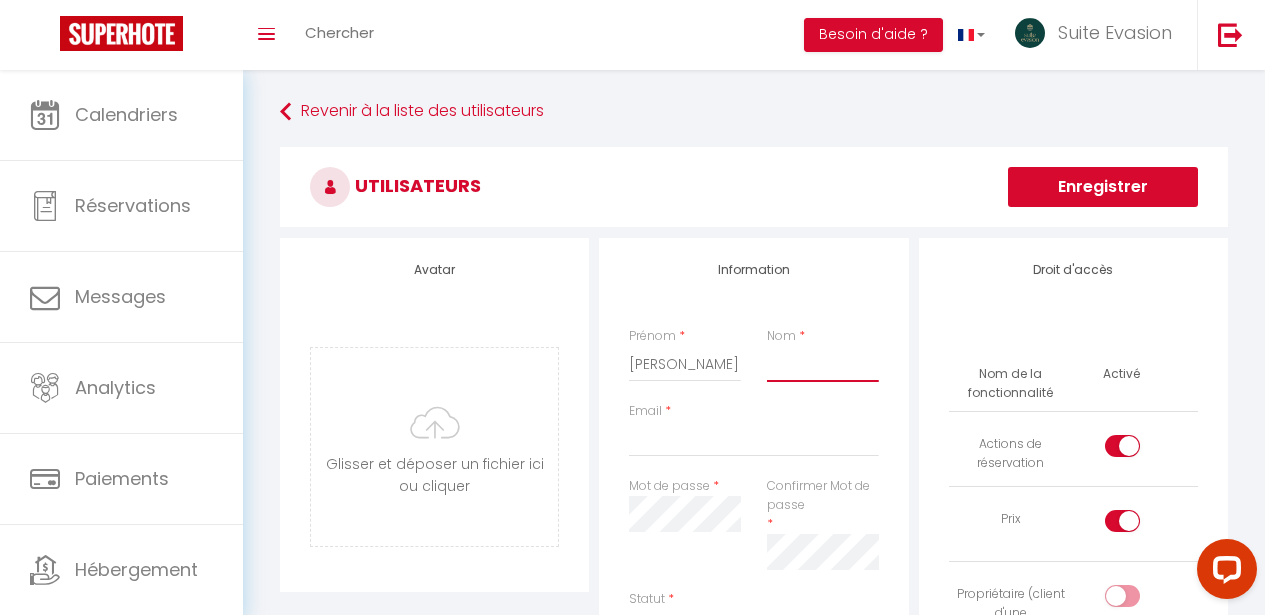 click on "Nom" at bounding box center [822, 364] 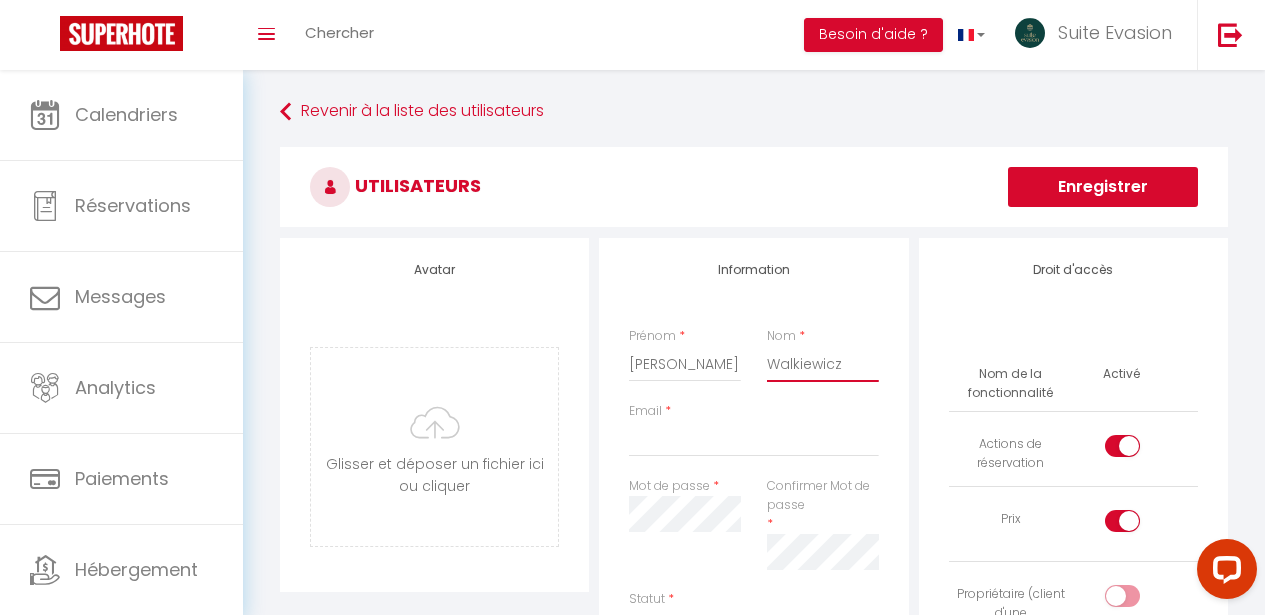 type on "Walkiewicz" 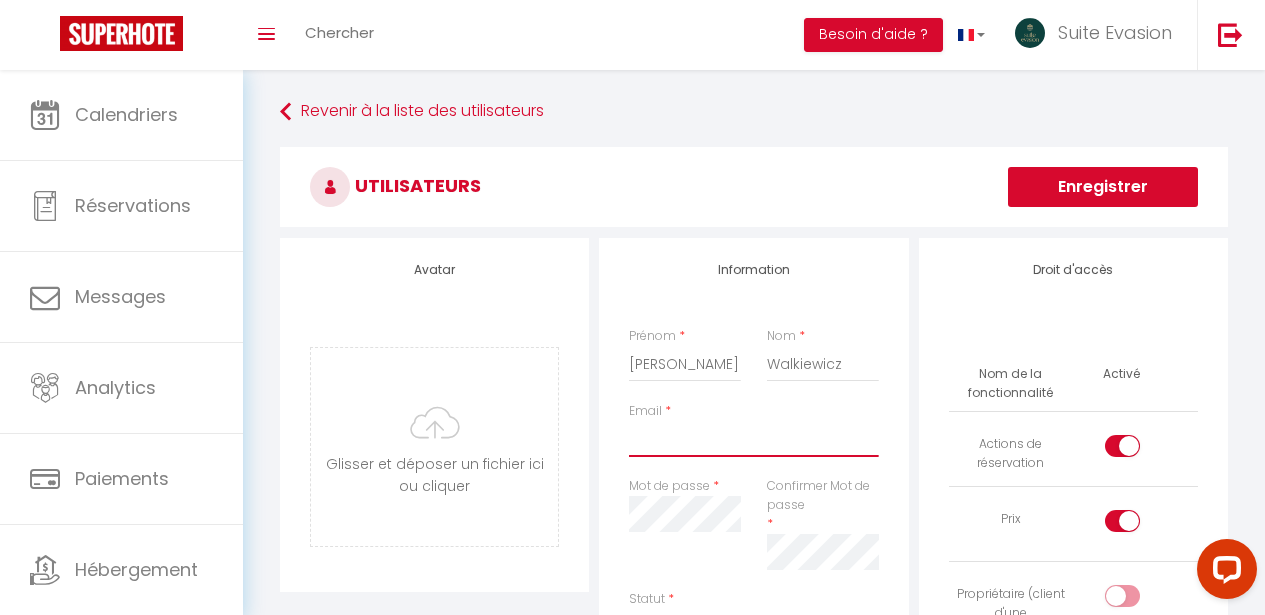 click on "Email" at bounding box center (753, 439) 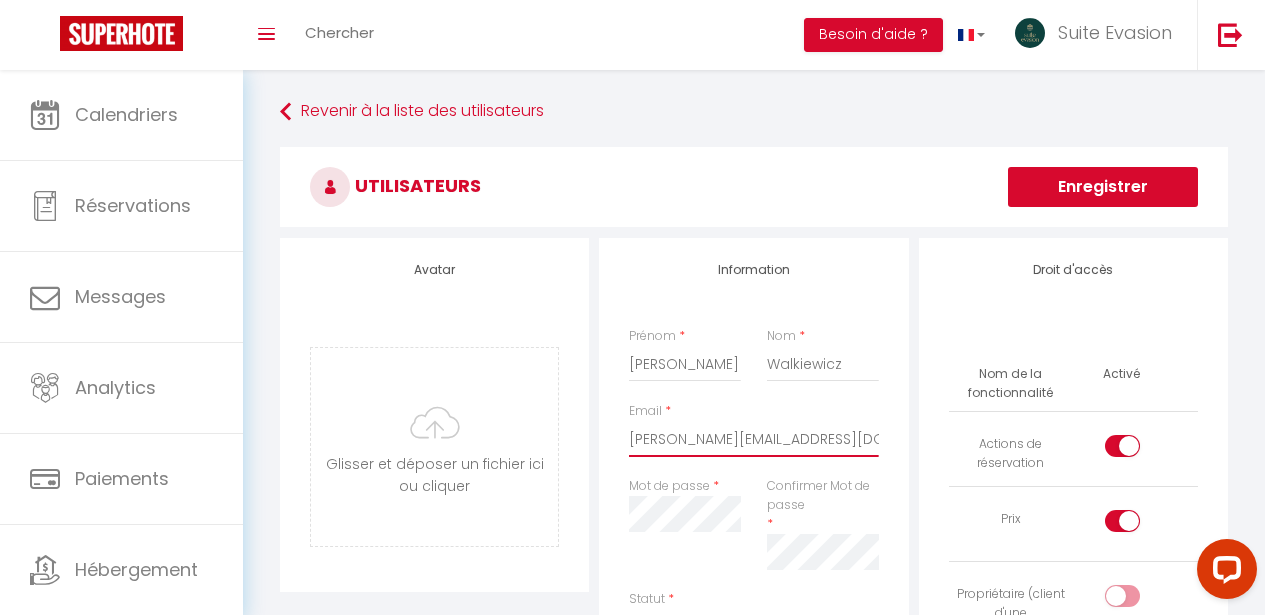 scroll, scrollTop: 0, scrollLeft: 5, axis: horizontal 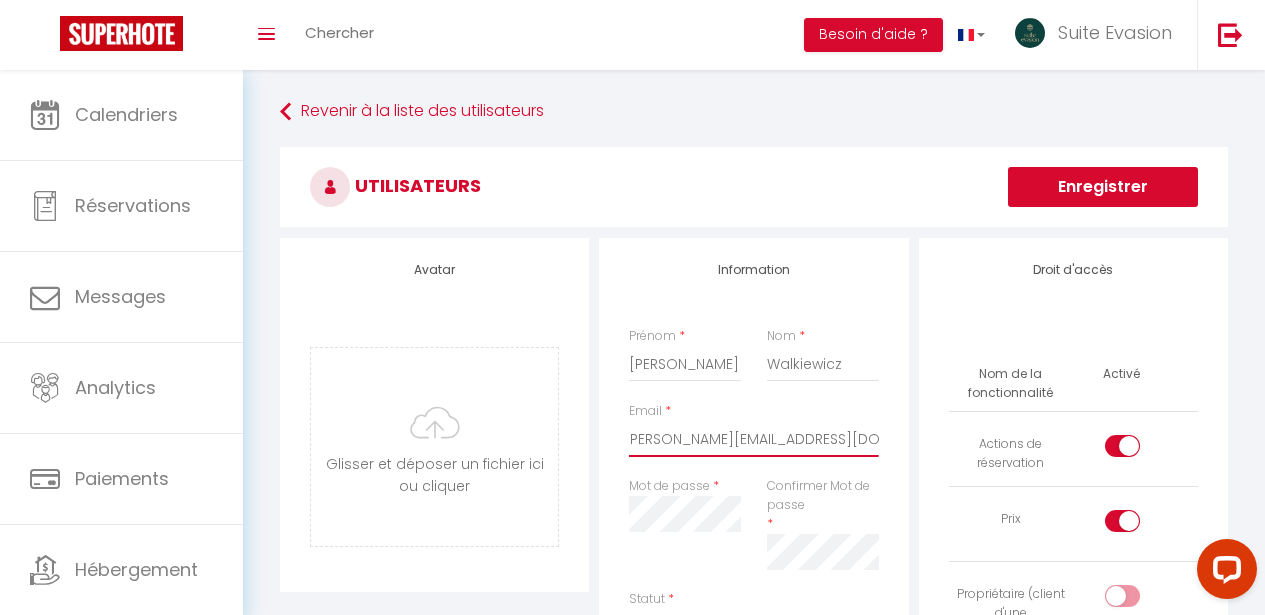 type on "M.Walkiewicz@harmonium-experts.fr" 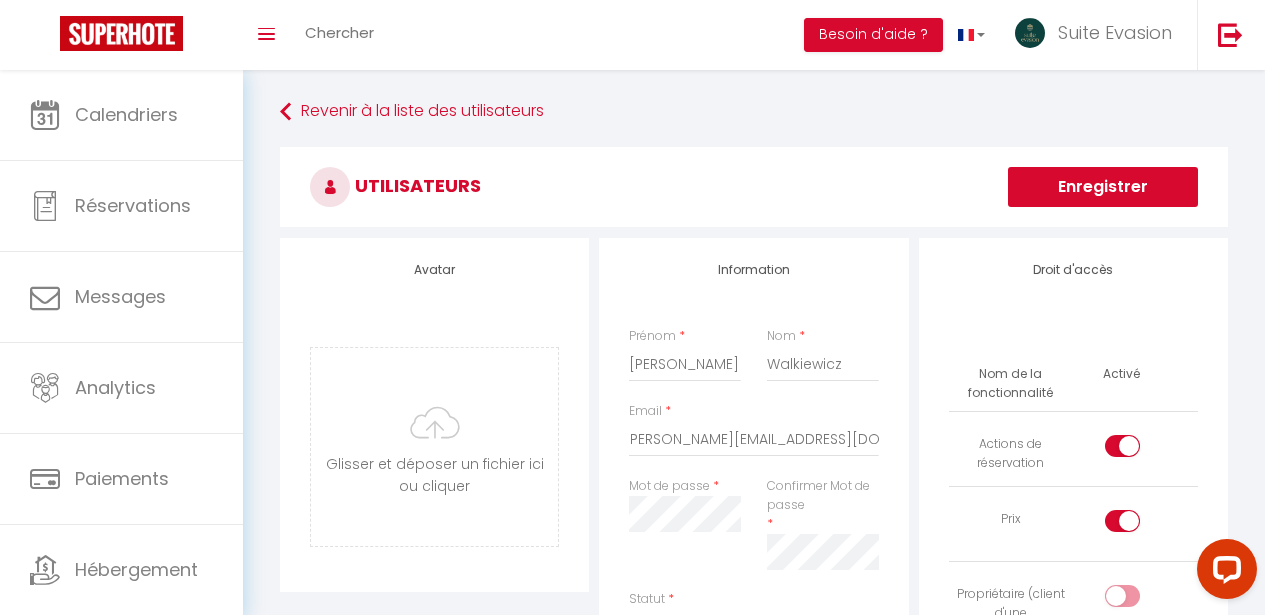 click on "Utilisateurs" at bounding box center [754, 187] 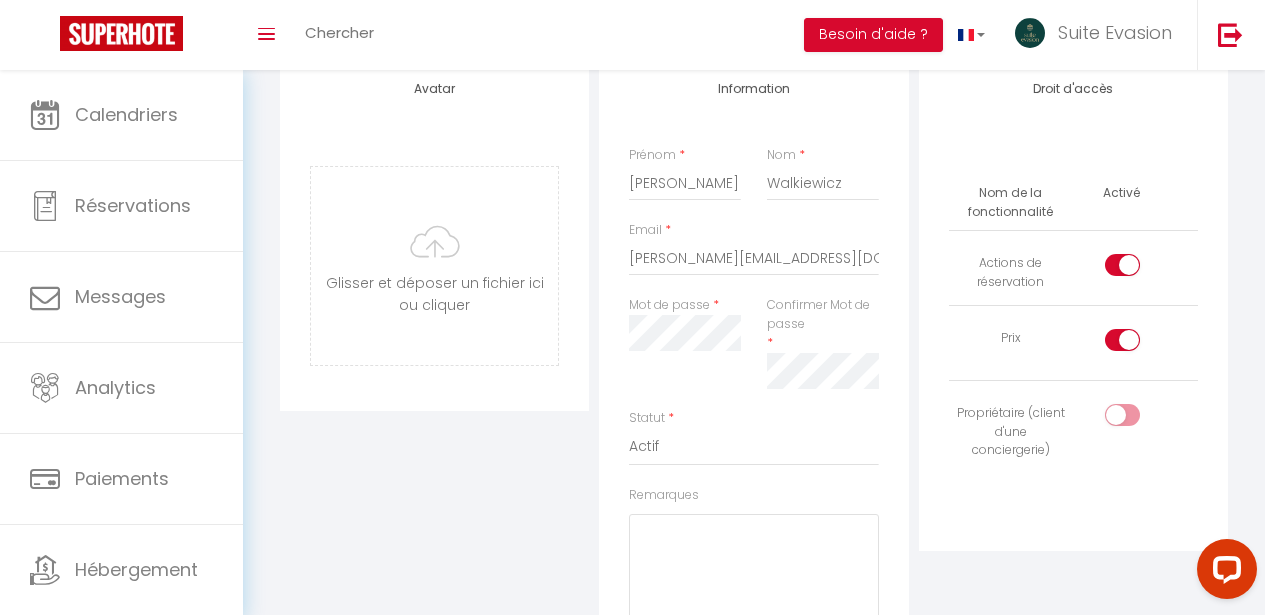 scroll, scrollTop: 194, scrollLeft: 0, axis: vertical 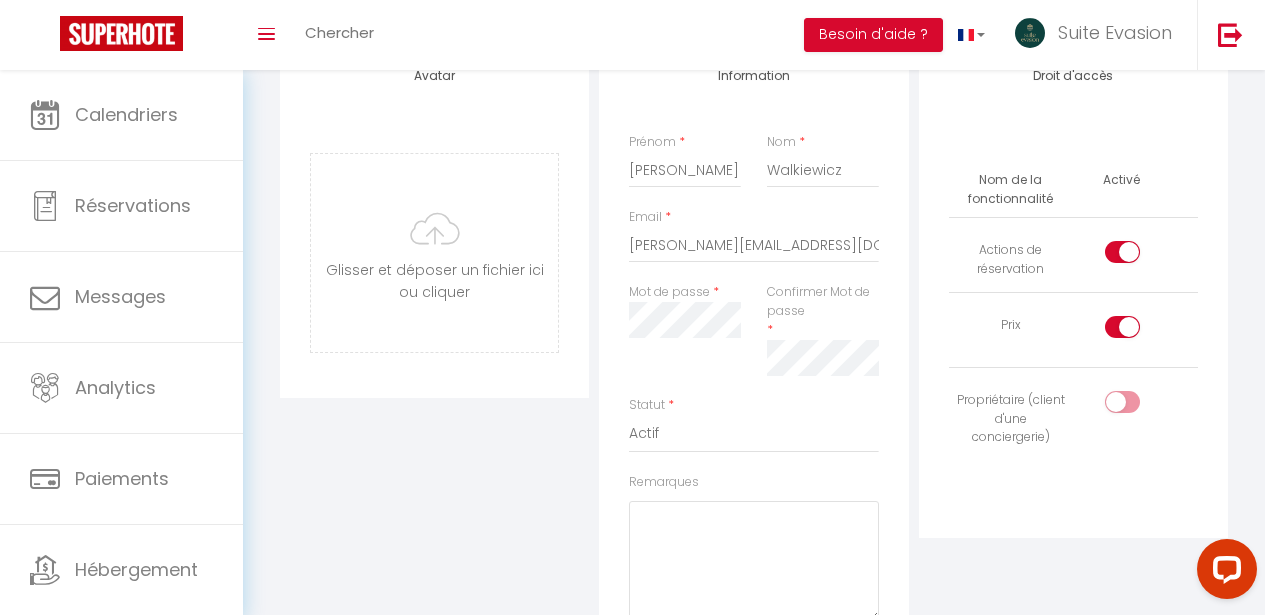 click on "Confirmer Mot de passe   *" at bounding box center (822, 329) 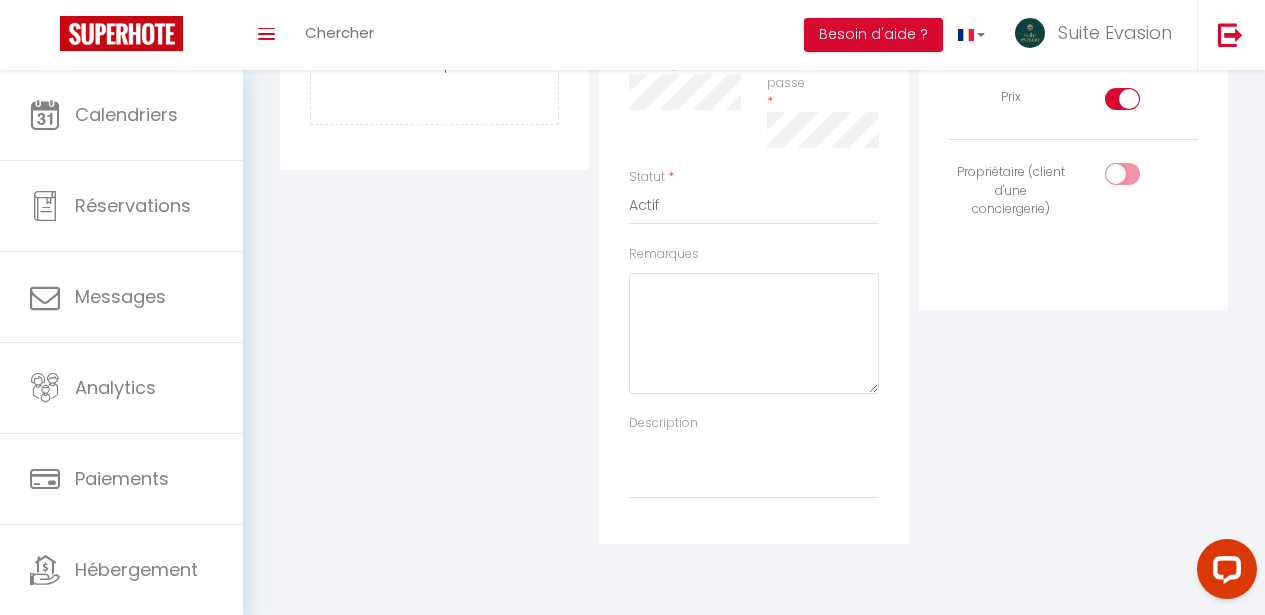 scroll, scrollTop: 423, scrollLeft: 0, axis: vertical 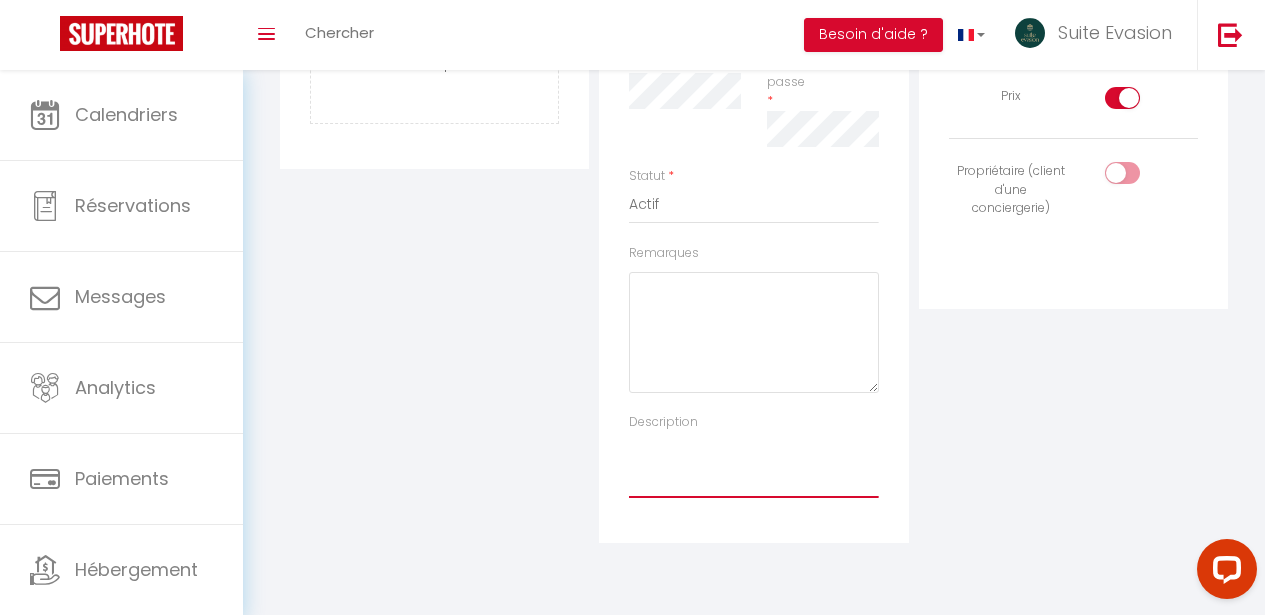 click on "Description" at bounding box center (753, 465) 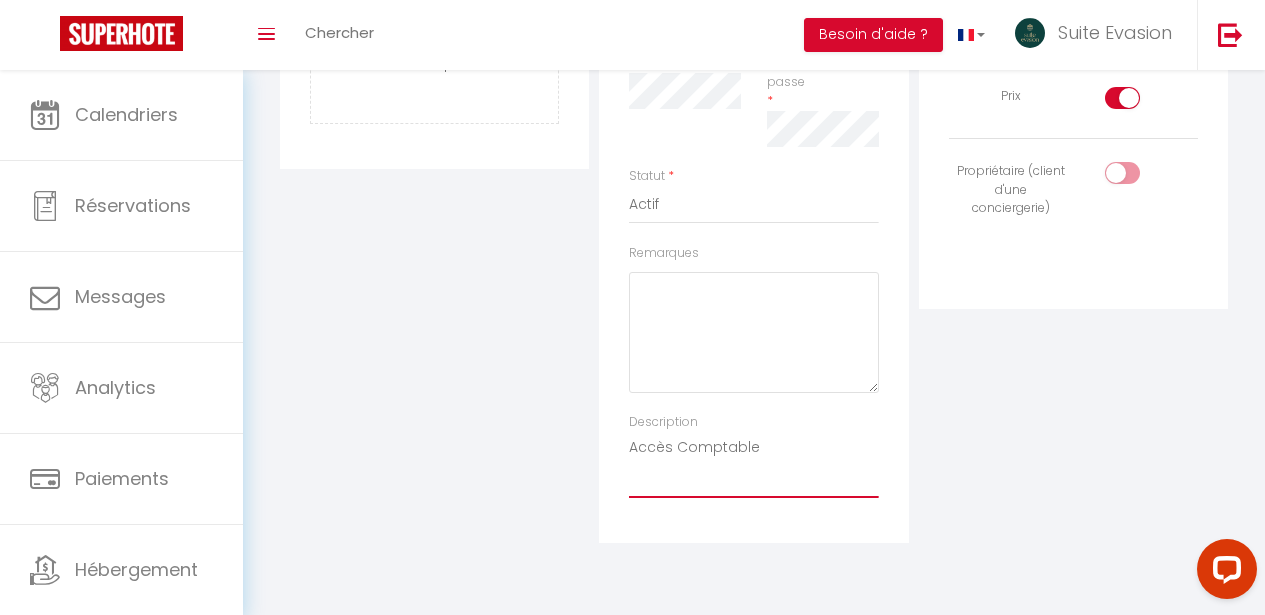 type on "Accès Comptable" 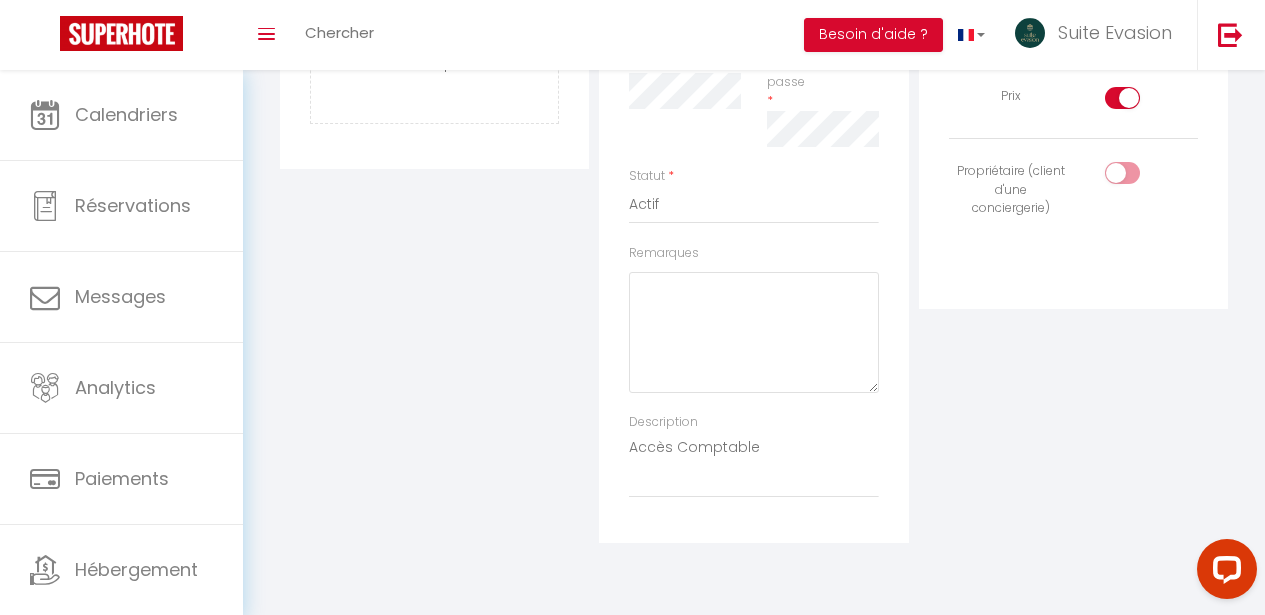 click on "Droit d'accès    Nom de la fonctionnalité   Activé
Actions de réservation
Prix
Propriétaire (client d'une conciergerie)" at bounding box center (1073, 179) 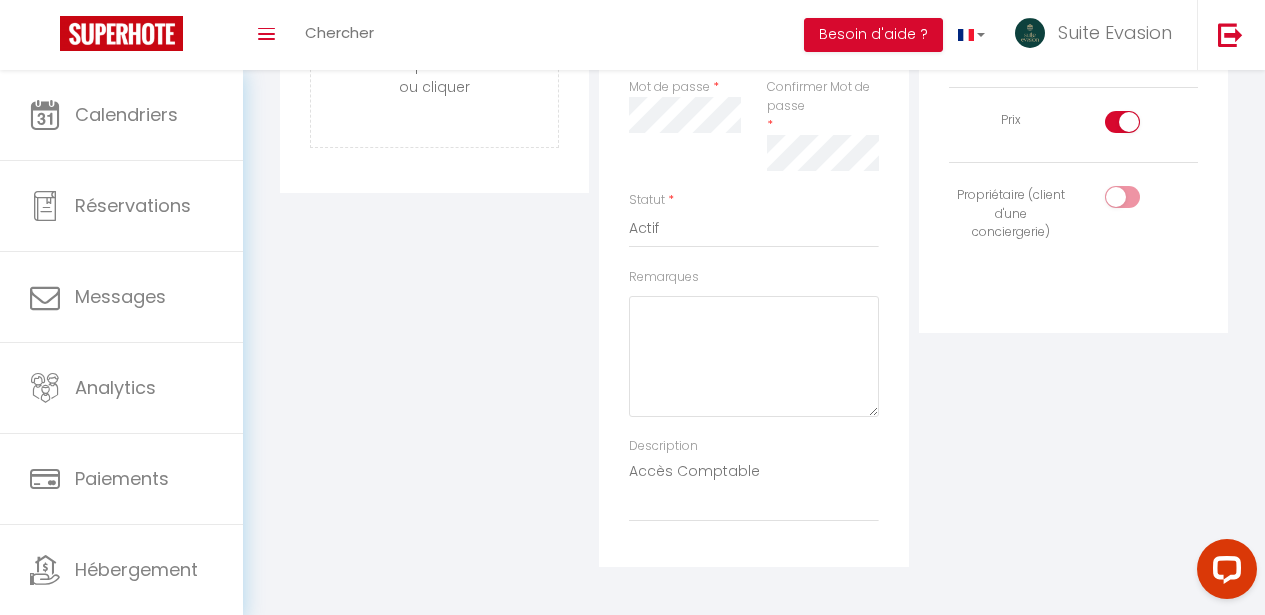 scroll, scrollTop: 397, scrollLeft: 0, axis: vertical 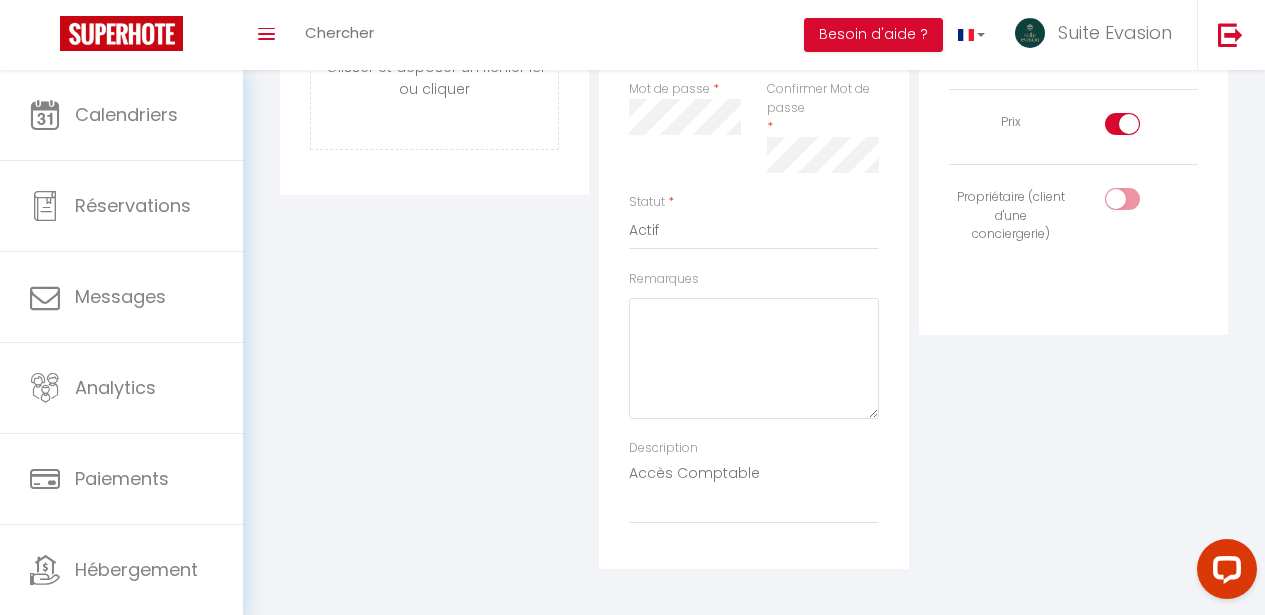 click on "Droit d'accès    Nom de la fonctionnalité   Activé
Actions de réservation
Prix
Propriétaire (client d'une conciergerie)" at bounding box center (1073, 205) 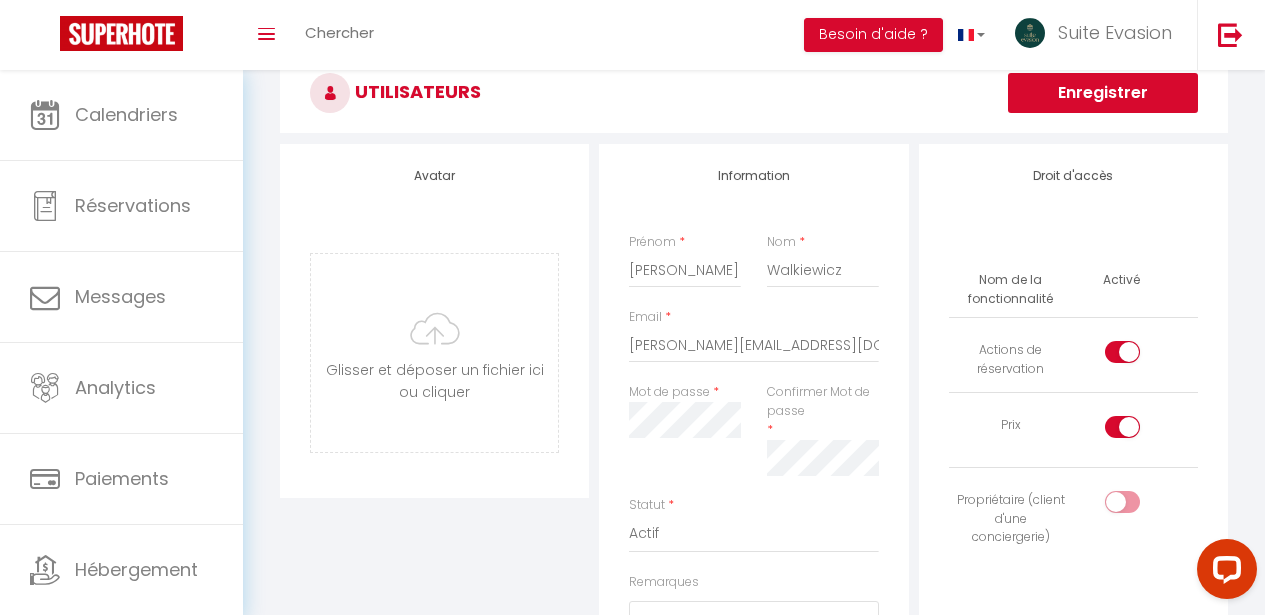 scroll, scrollTop: 106, scrollLeft: 0, axis: vertical 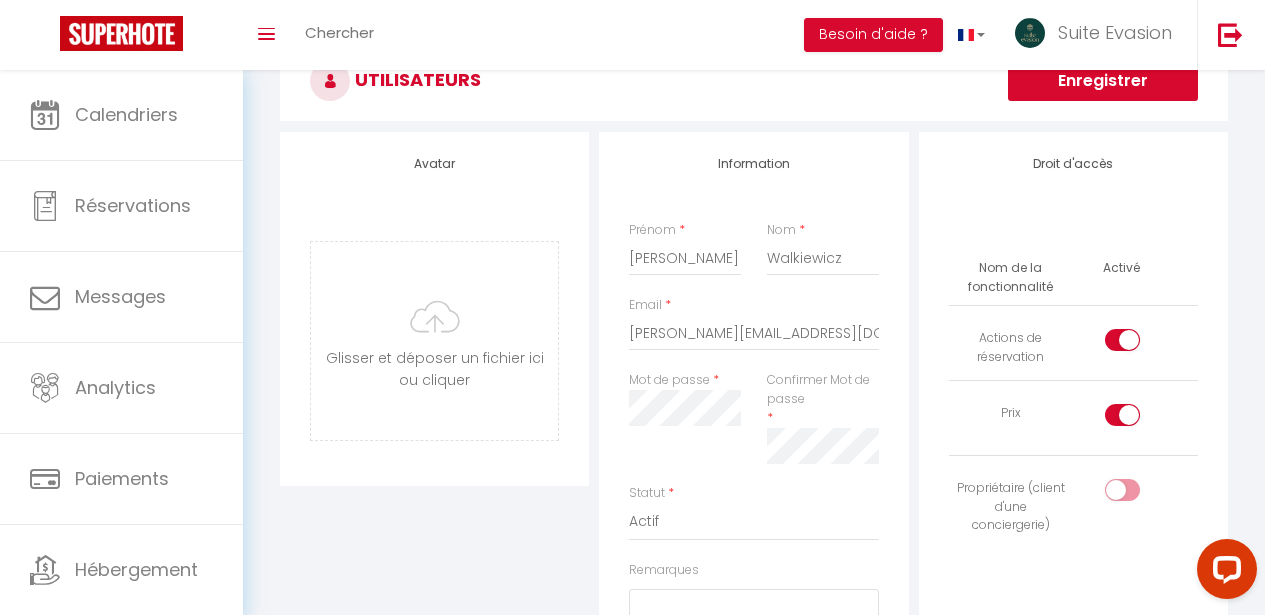 click at bounding box center (1122, 340) 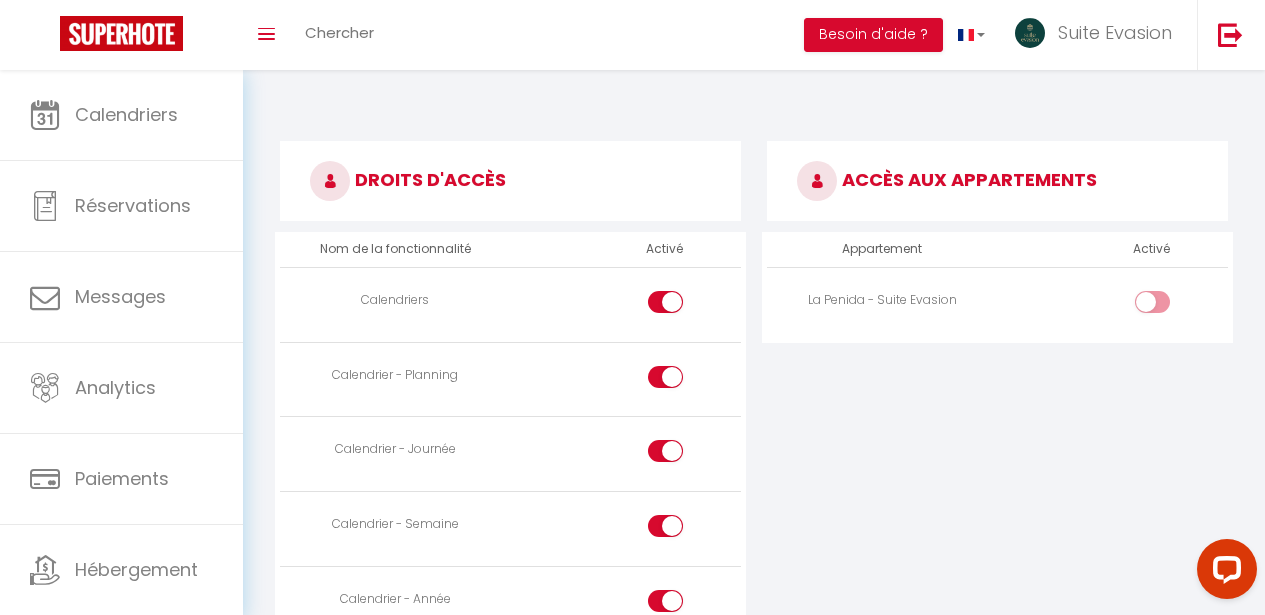 scroll, scrollTop: 902, scrollLeft: 0, axis: vertical 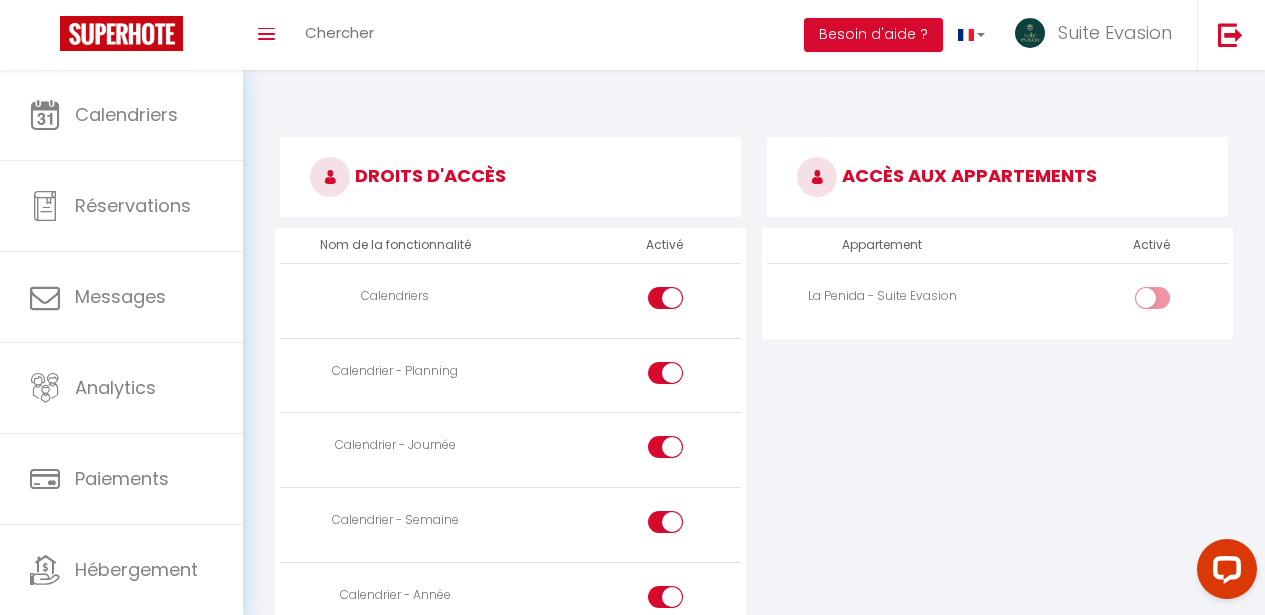 click at bounding box center [1169, 302] 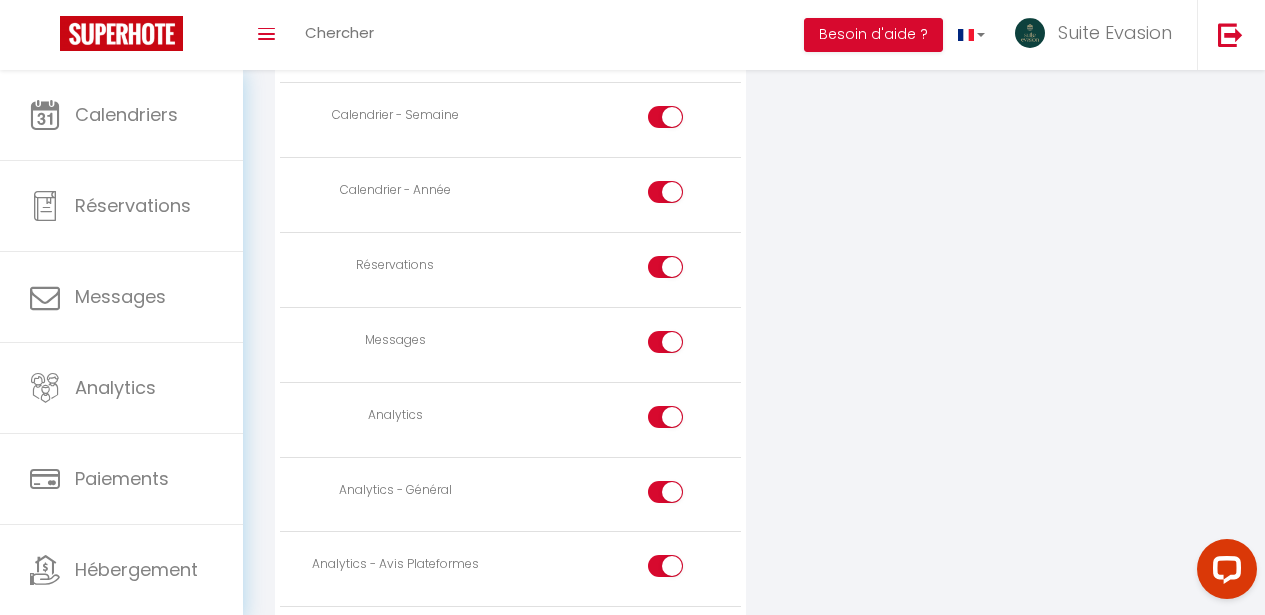 scroll, scrollTop: 1329, scrollLeft: 0, axis: vertical 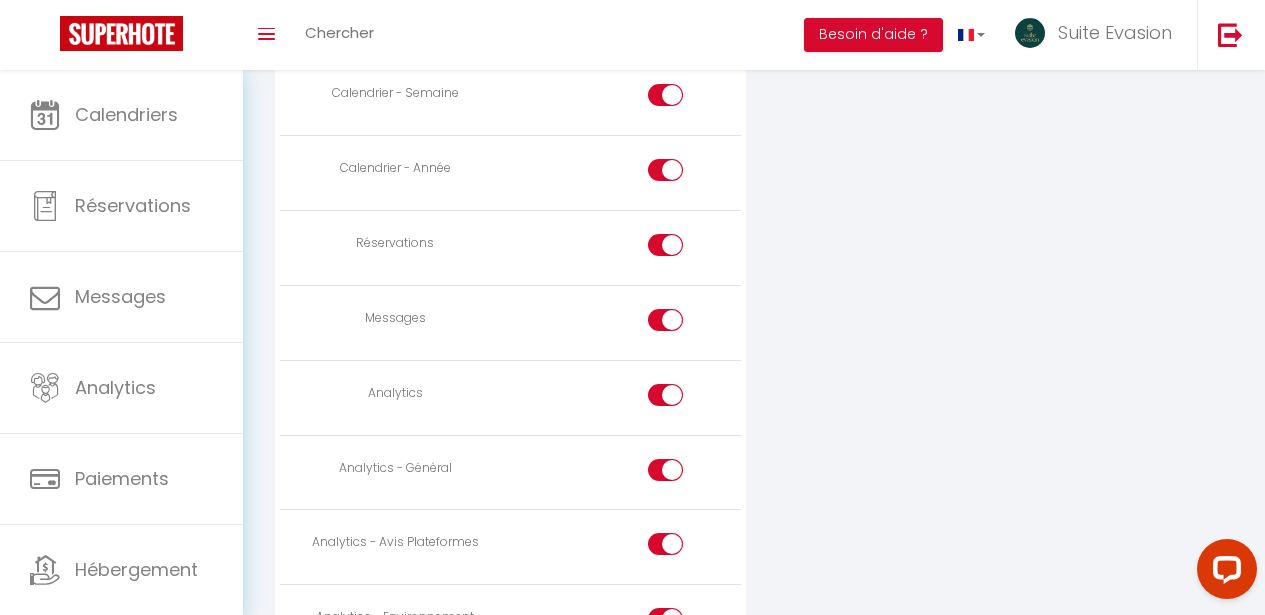click at bounding box center (665, 320) 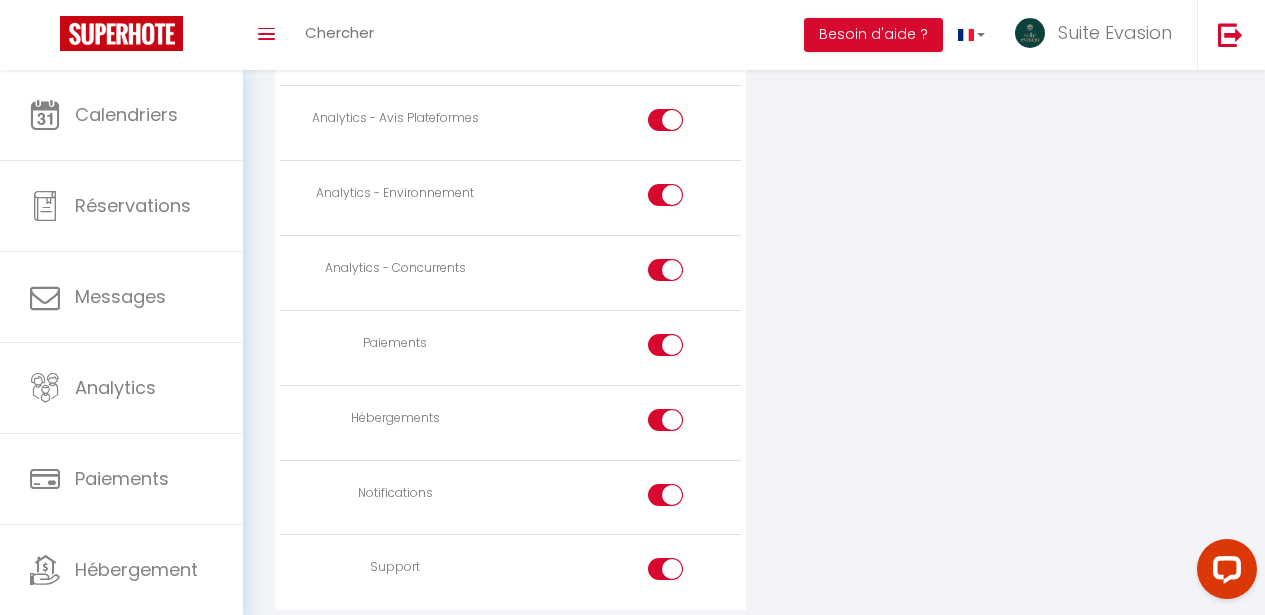 scroll, scrollTop: 1821, scrollLeft: 0, axis: vertical 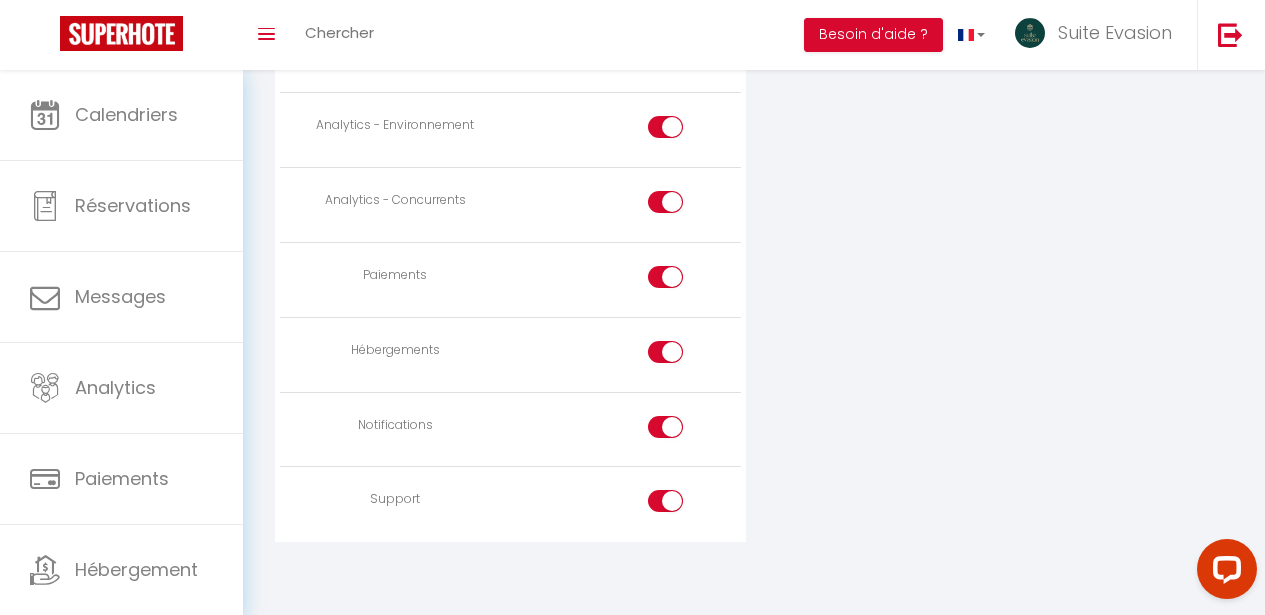 click at bounding box center [682, 431] 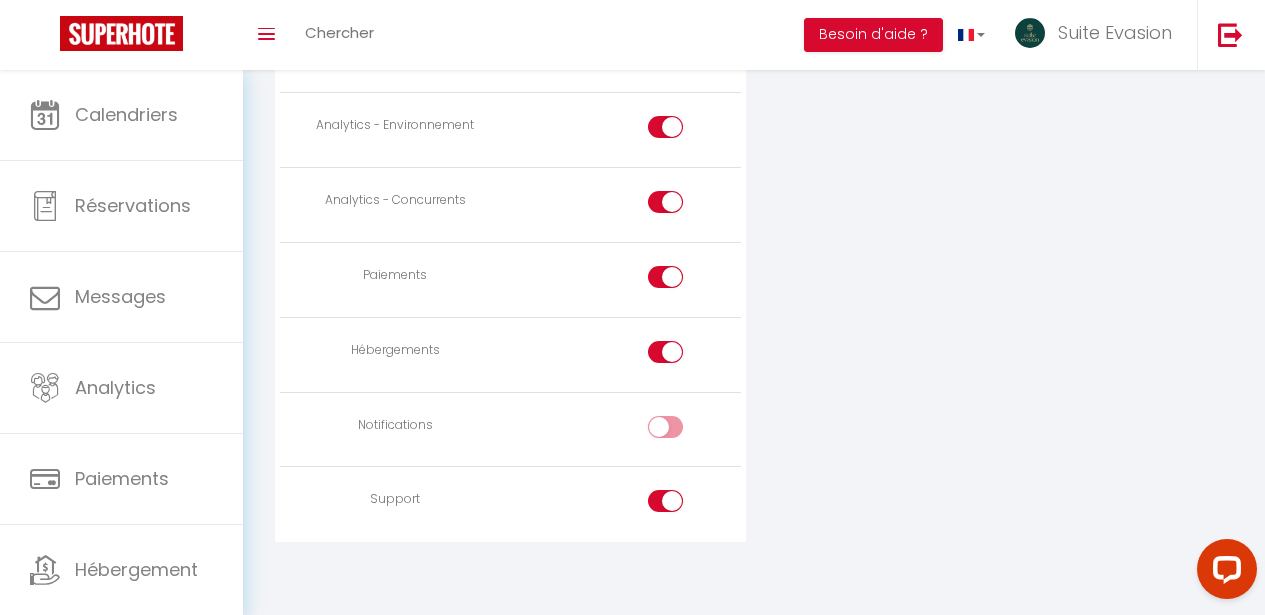 click at bounding box center [682, 505] 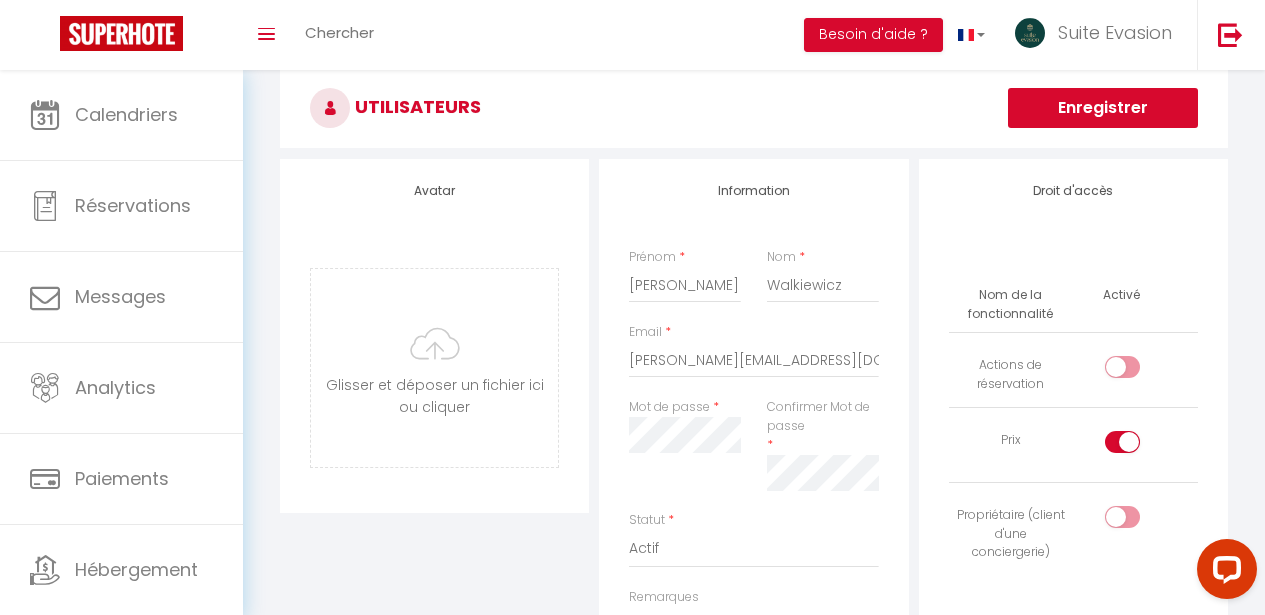 scroll, scrollTop: 0, scrollLeft: 0, axis: both 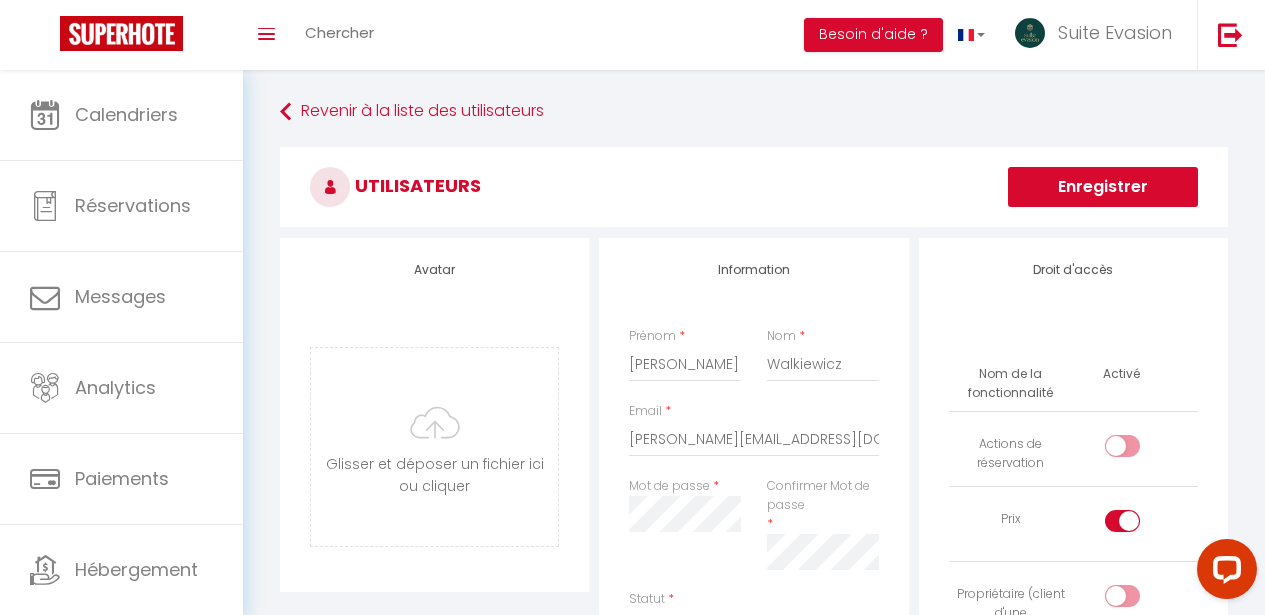 click on "Enregistrer" at bounding box center [1103, 187] 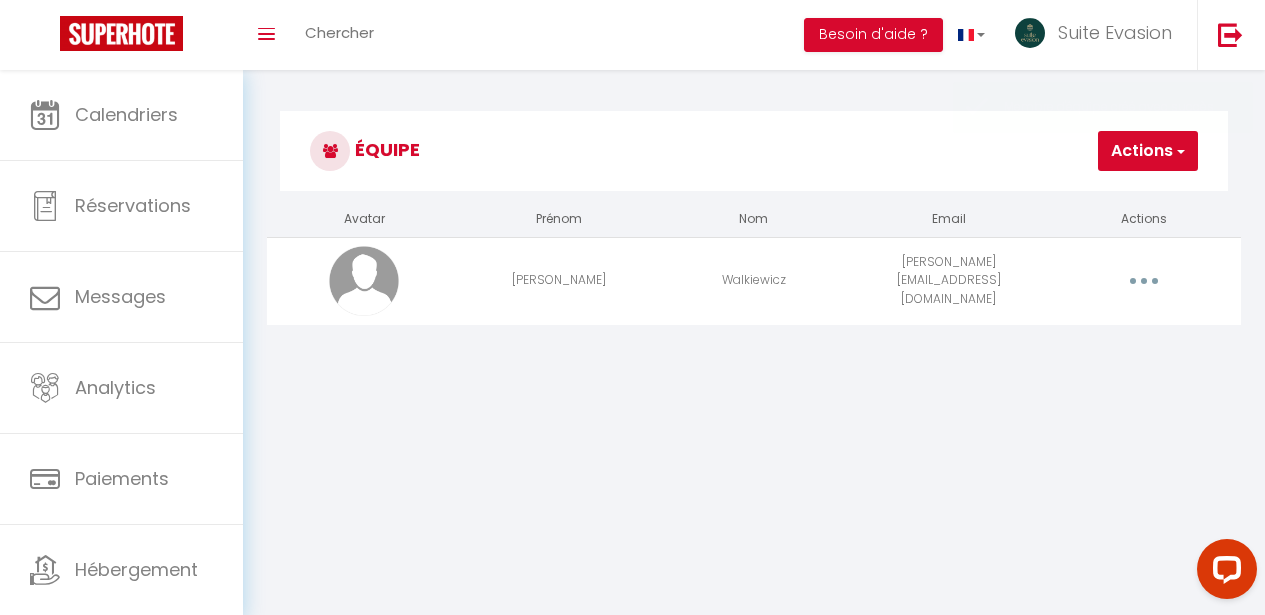 click at bounding box center [1144, 281] 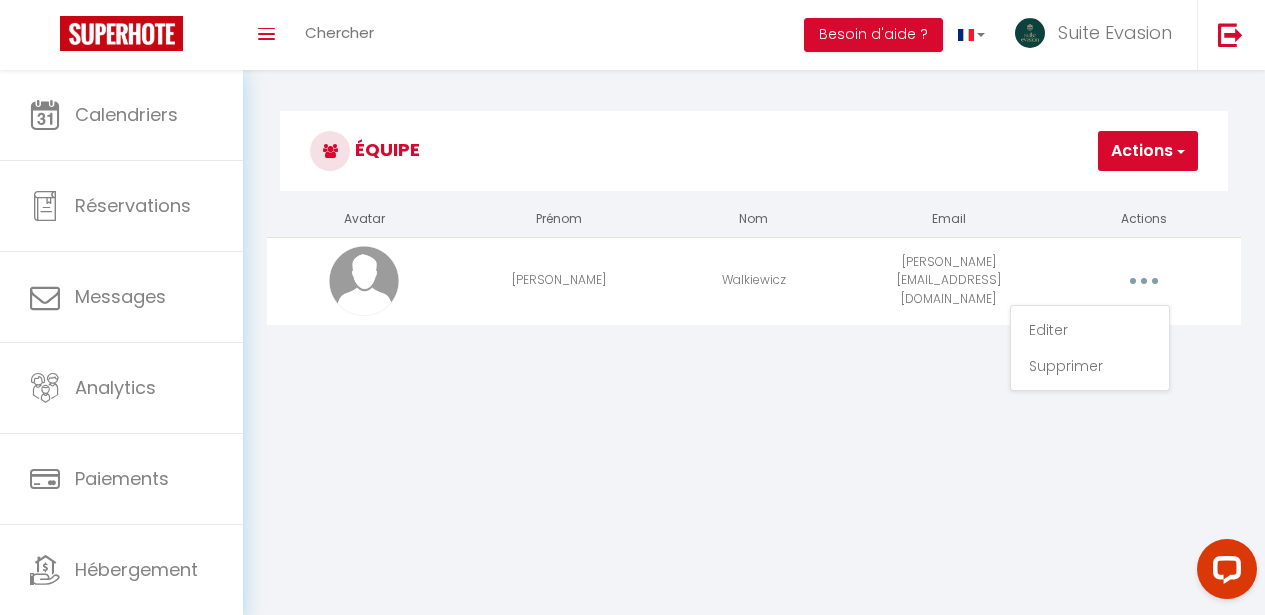 click on "Coaching SuperHote ce soir à 18h00, pour participer:  https://us02web.zoom.us/j/4667554618?pwd=QUhUTnBqenhNTG1HazhBOFJXWjRYUT09   ×     Toggle navigation       Toggle Search     Toggle menubar     Chercher   BUTTON
Besoin d'aide ?
Suite Evasion   Paramètres        Équipe     Résultat de la recherche   Aucun résultat     Calendriers     Réservations     Messages     Analytics      Paiements     Hébergement     Notifications                 Résultat de la recherche   Id   Appart   Voyageur    Checkin   Checkout   Nuits   Pers.   Plateforme   Statut     Résultat de la recherche   Aucun résultat       Équipe
Actions
Ajouter un nouvel utilisateur    Avatar   Prénom   Nom   Email   Actions     Marion   Walkiewicz   M.Walkiewicz@harmonium-experts.fr     Editer   Supprimer       Vous y êtes presque !     Pour garder vos informations en sécurité, un  e-mail de vérification a été envoyée à :        or      ×" at bounding box center [632, 377] 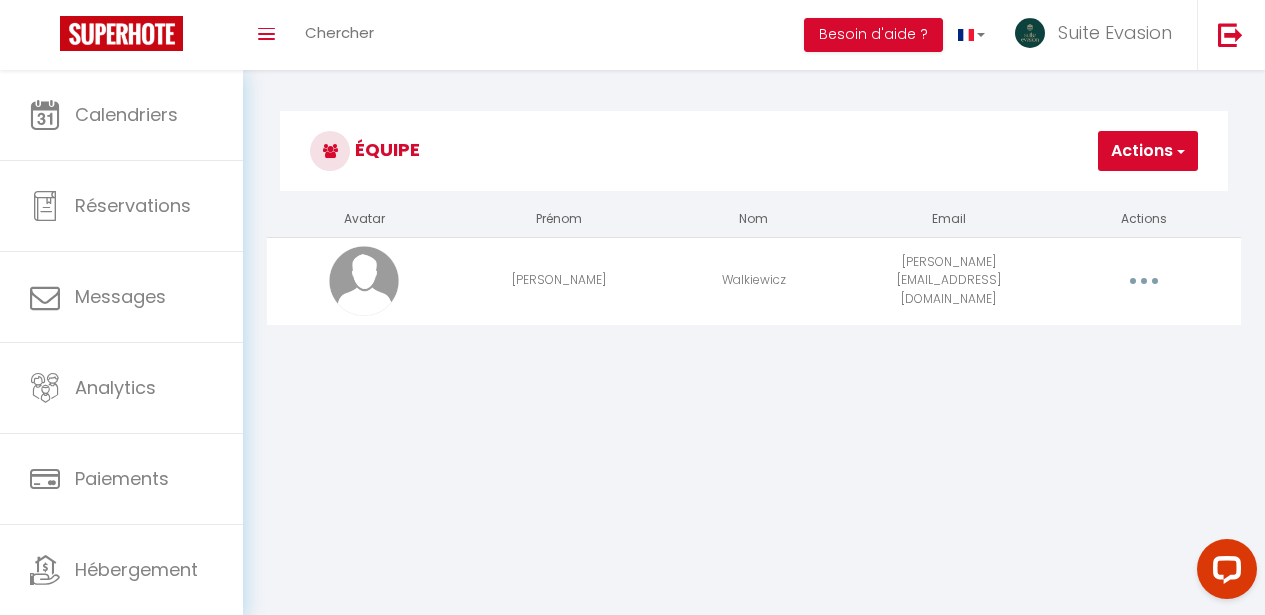 click on "Actions" at bounding box center [1148, 151] 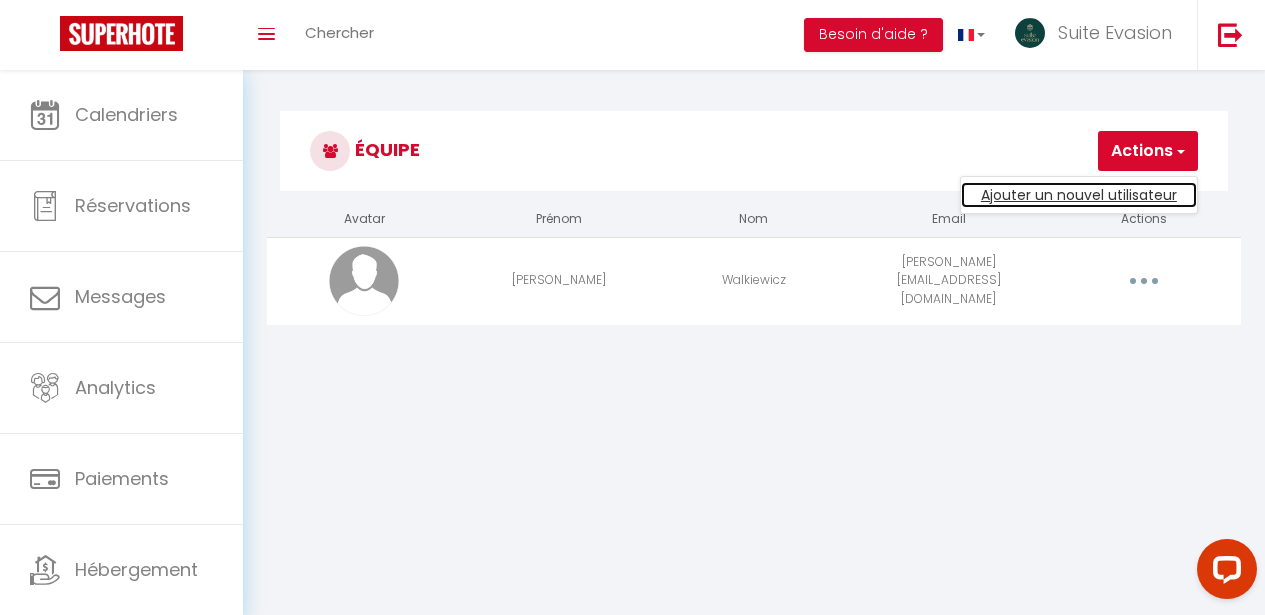 click on "Ajouter un nouvel utilisateur" at bounding box center [1079, 195] 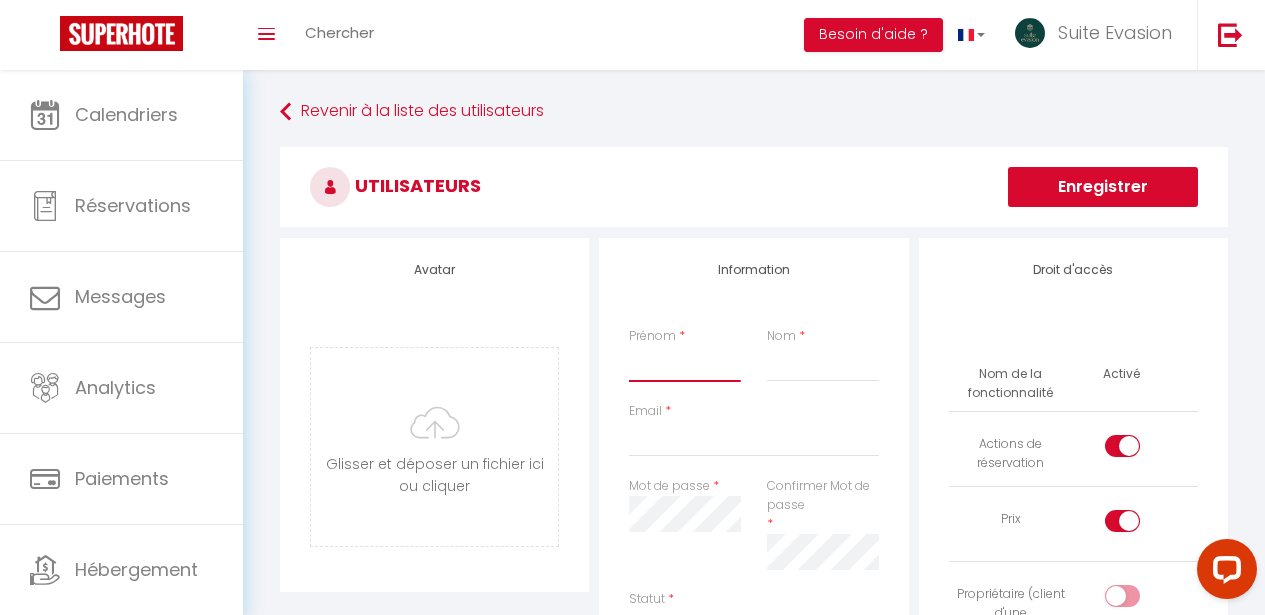 click on "Prénom" at bounding box center (684, 364) 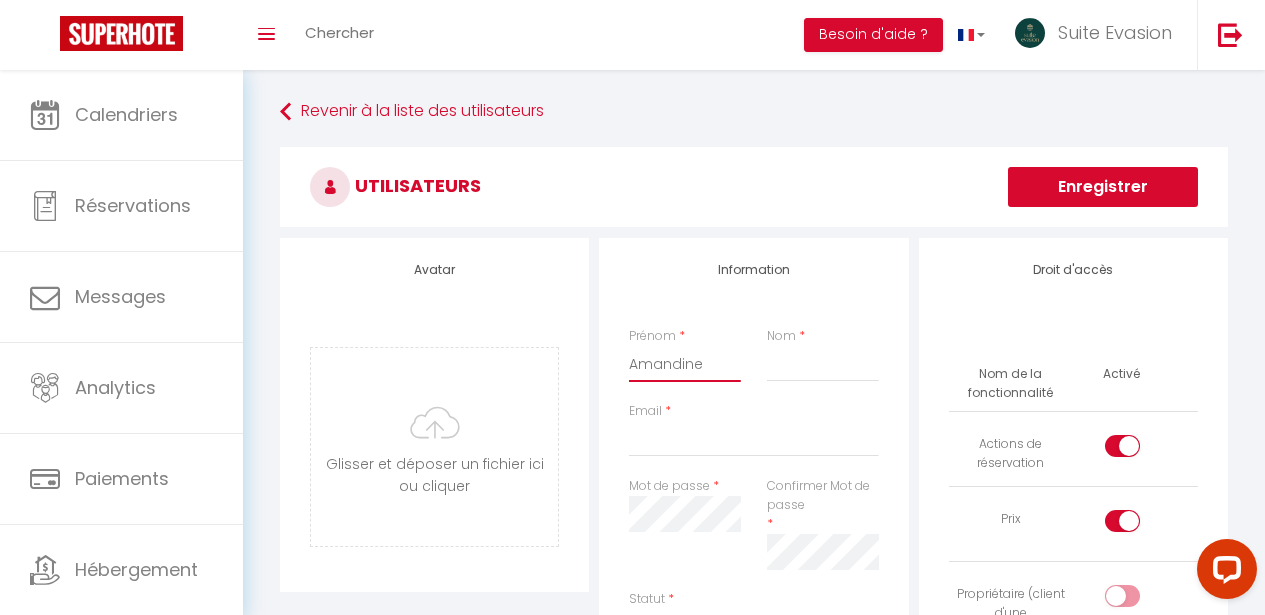 type on "Amandine" 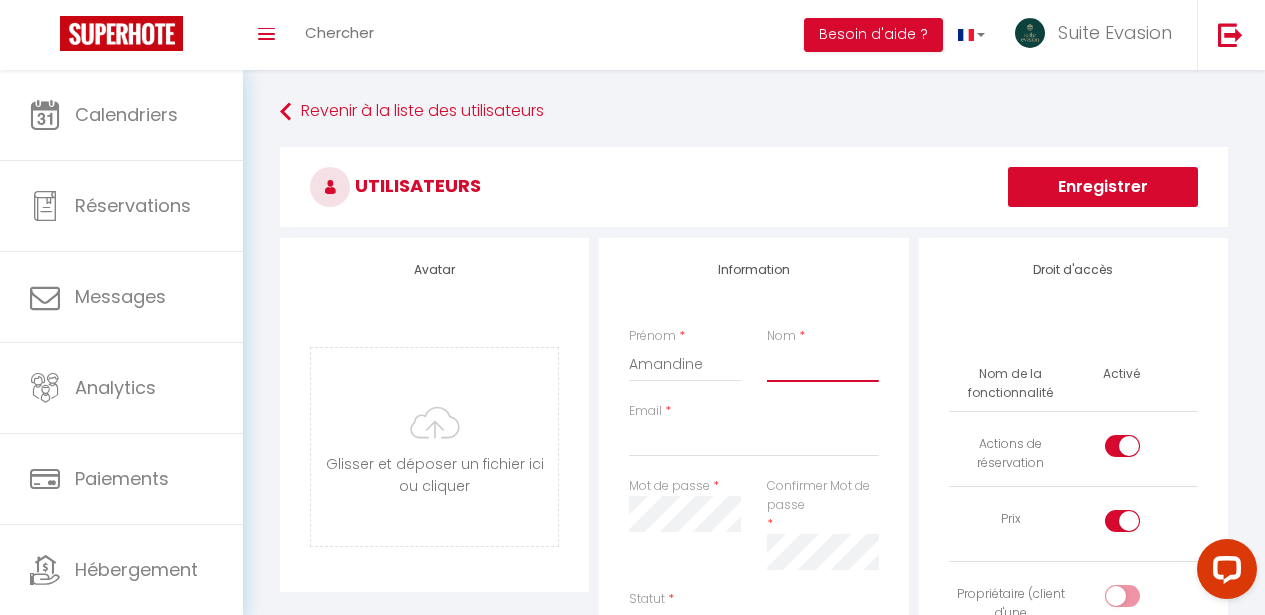 click on "Nom" at bounding box center (822, 364) 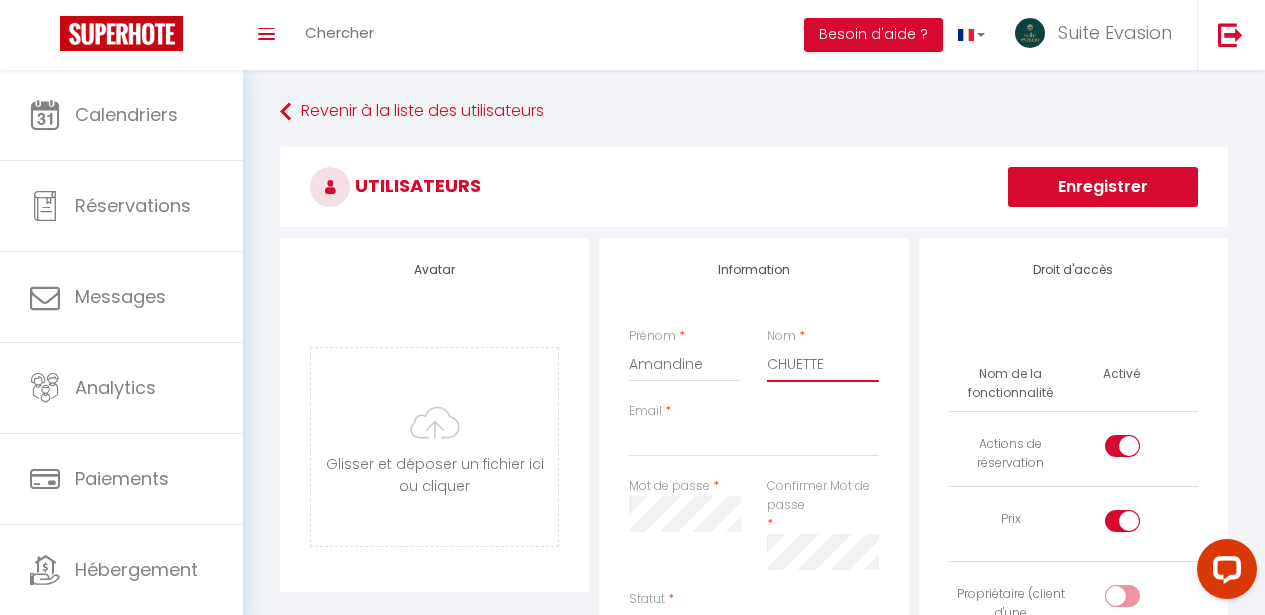 type on "CHUETTE" 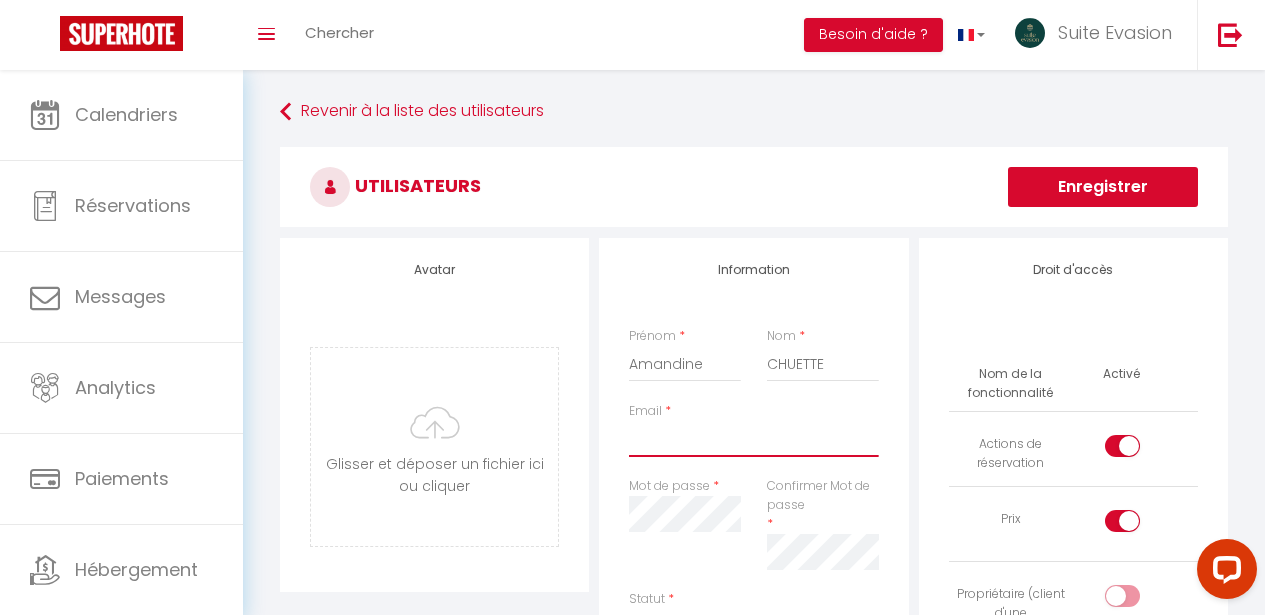 click on "Email" at bounding box center (753, 439) 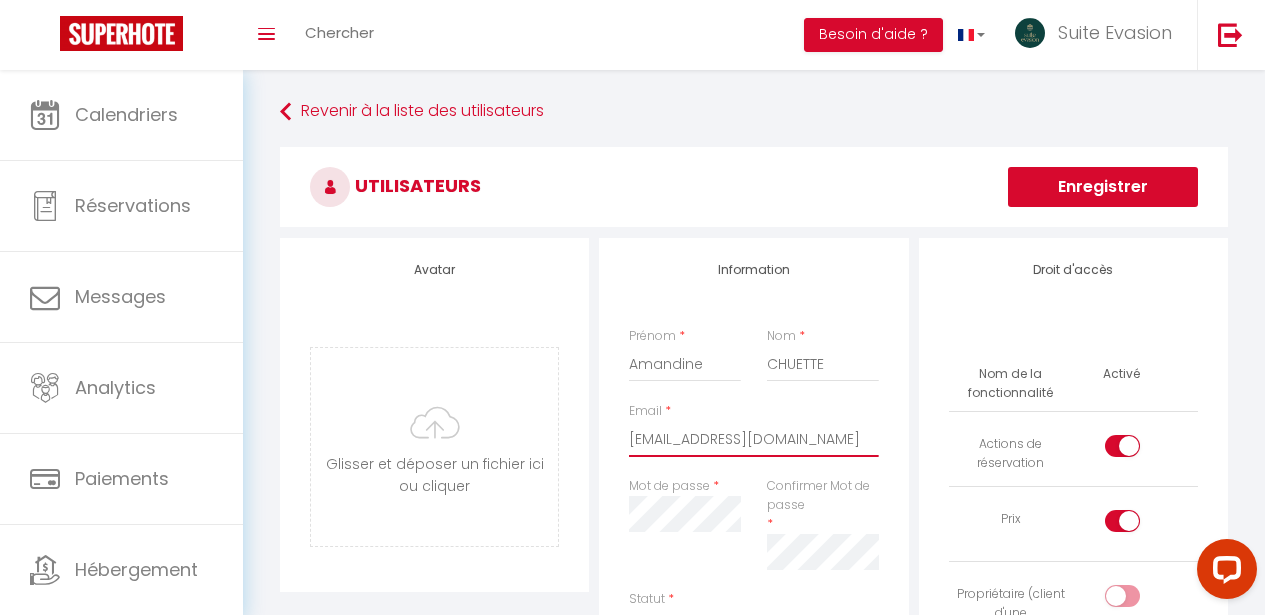 type on "A.CHUETTE@harmonium-experts.fr" 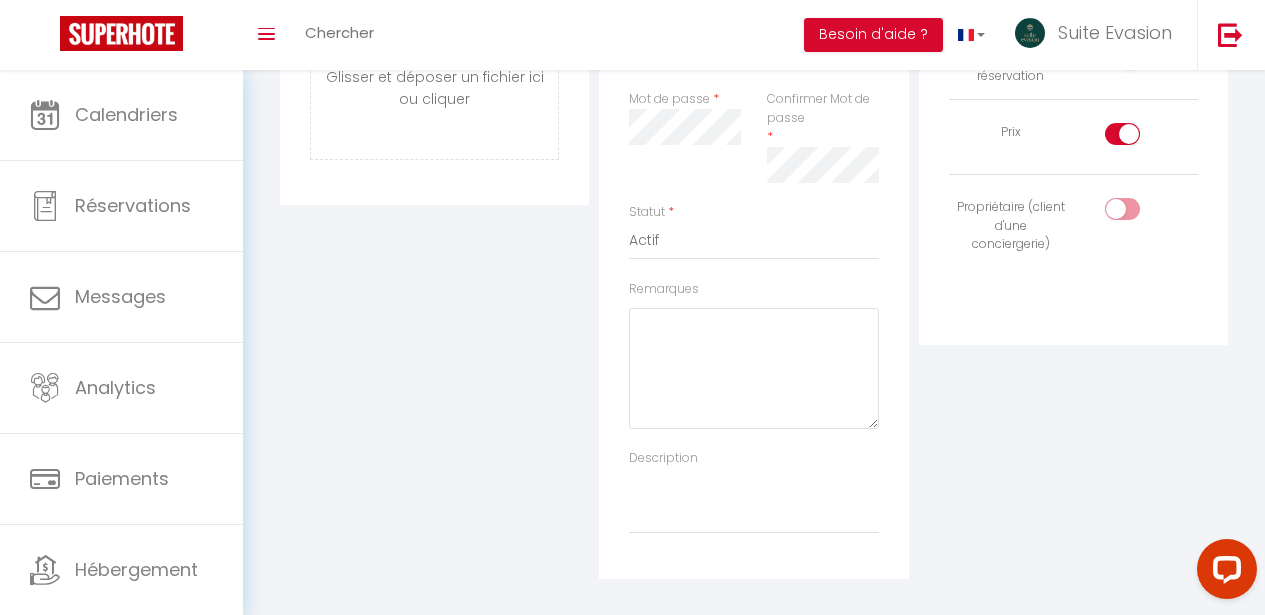 scroll, scrollTop: 389, scrollLeft: 0, axis: vertical 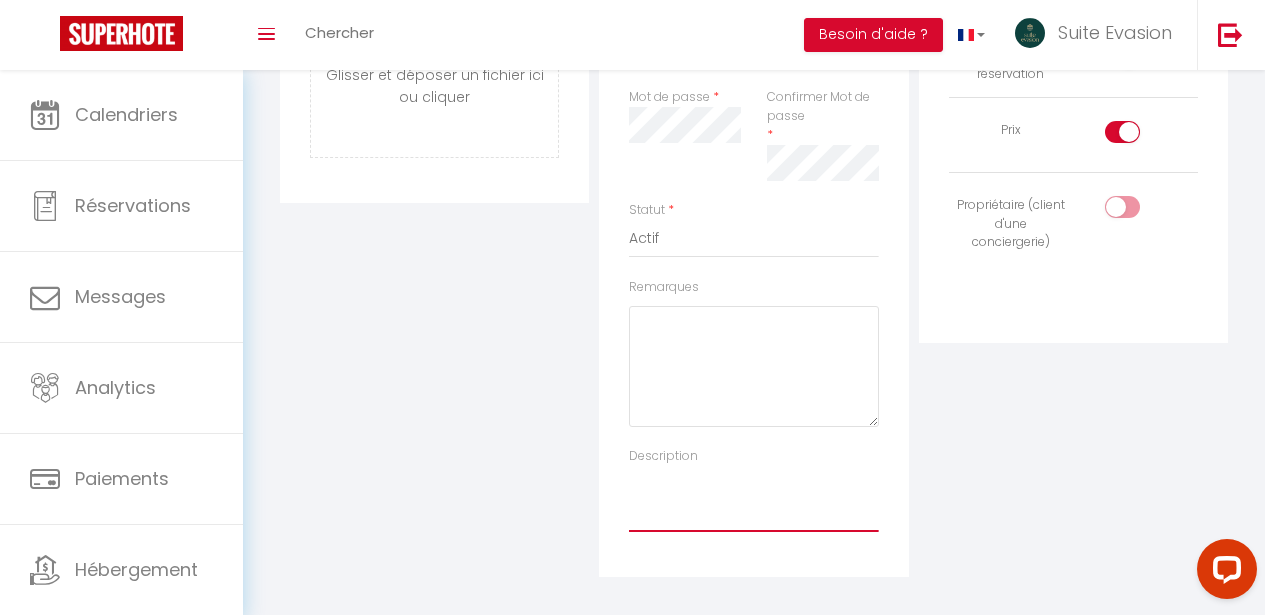 click on "Description" at bounding box center [753, 499] 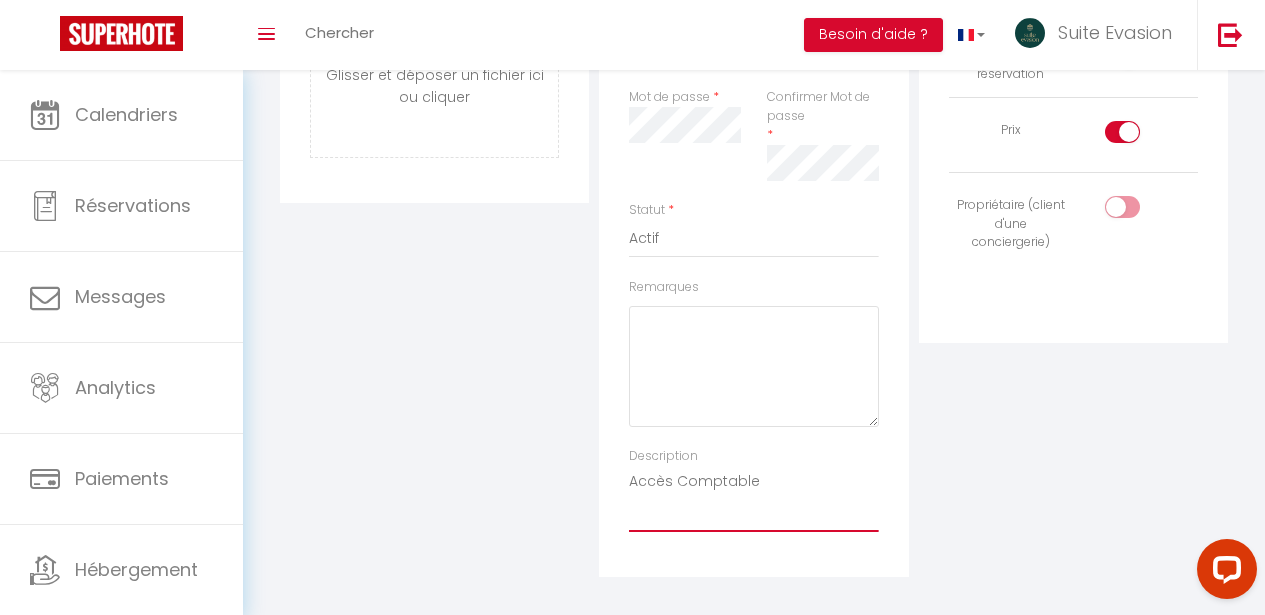 type on "Accès Comptable" 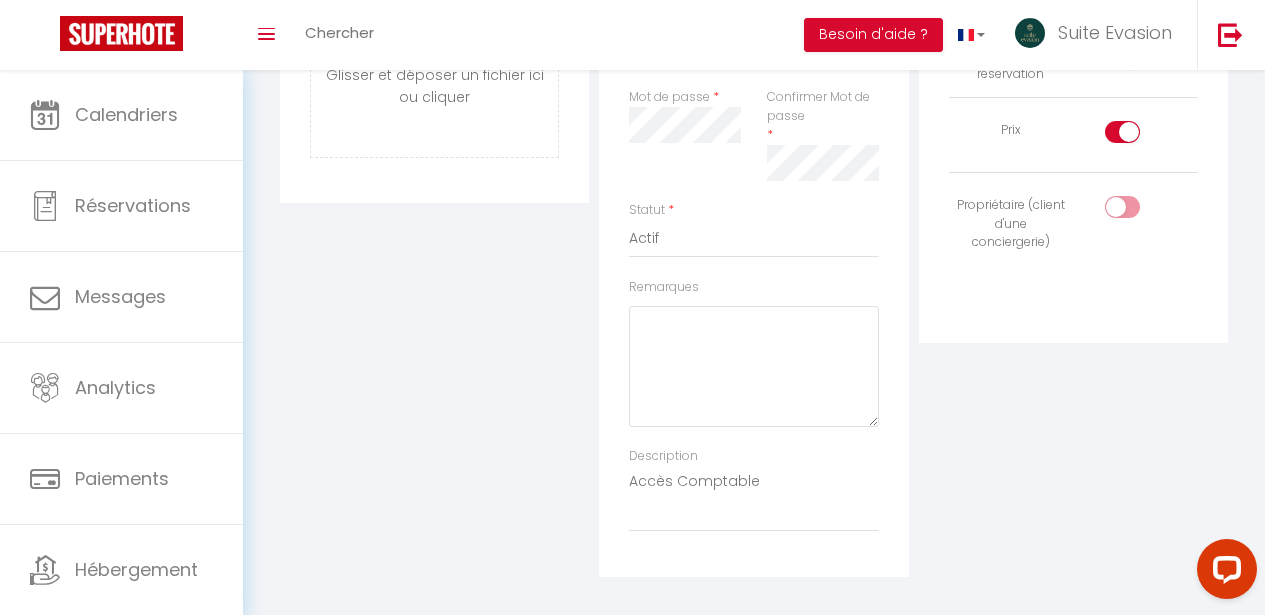 click on "Droit d'accès    Nom de la fonctionnalité   Activé
Actions de réservation
Prix
Propriétaire (client d'une conciergerie)" at bounding box center (1073, 213) 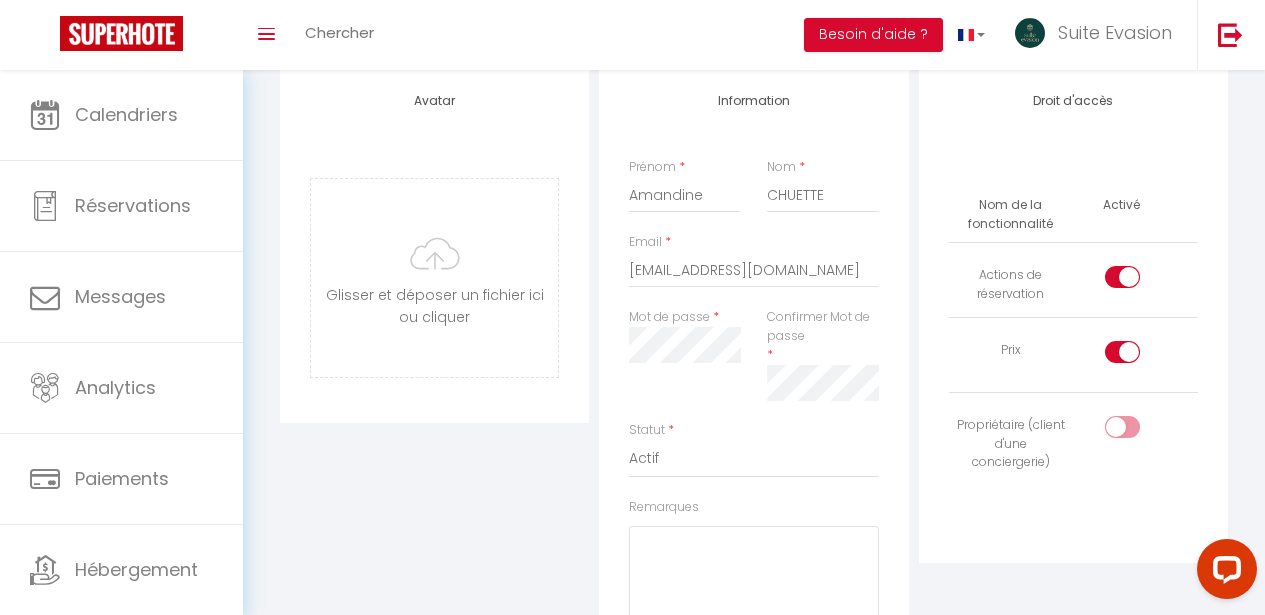 scroll, scrollTop: 172, scrollLeft: 0, axis: vertical 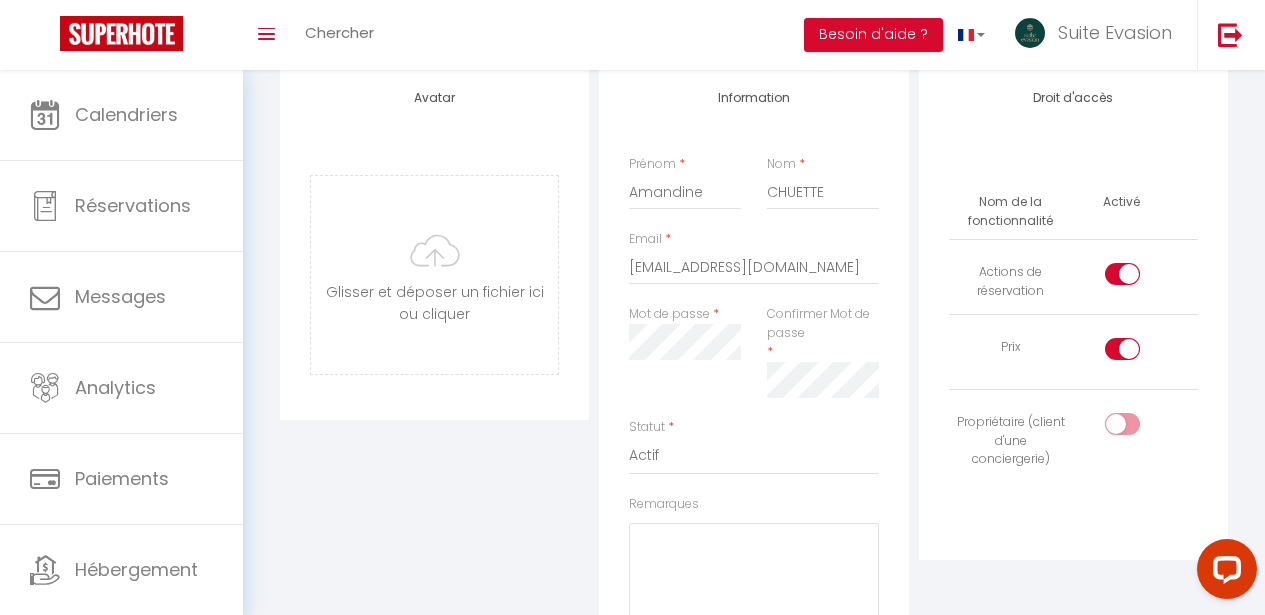 click at bounding box center [1139, 278] 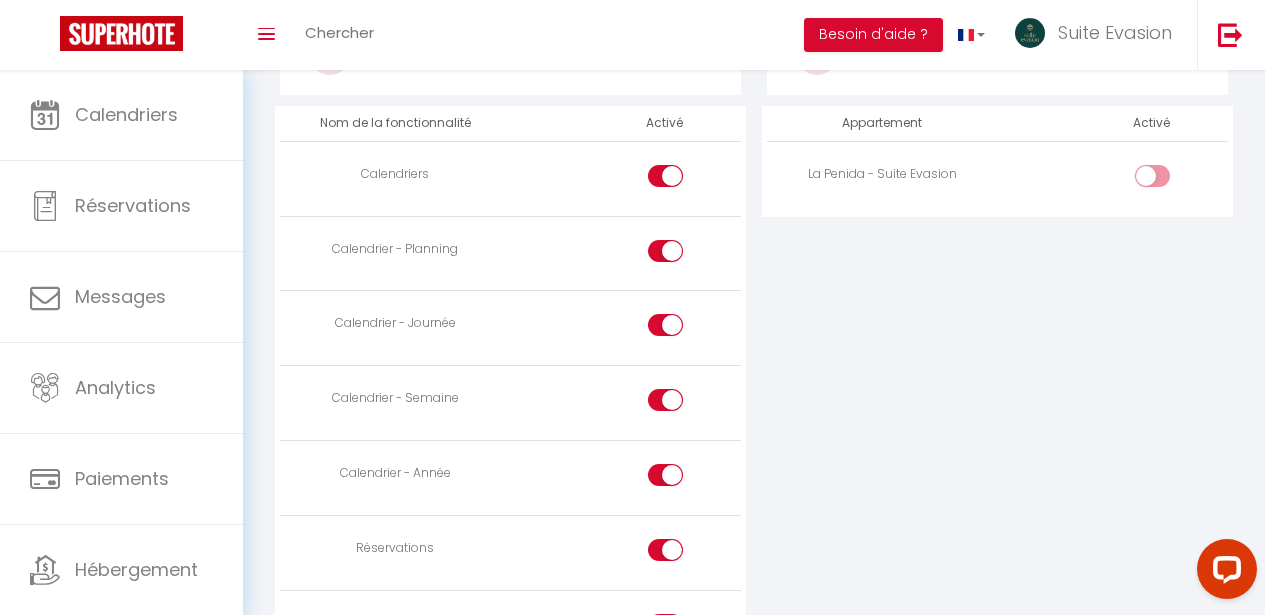 scroll, scrollTop: 1032, scrollLeft: 0, axis: vertical 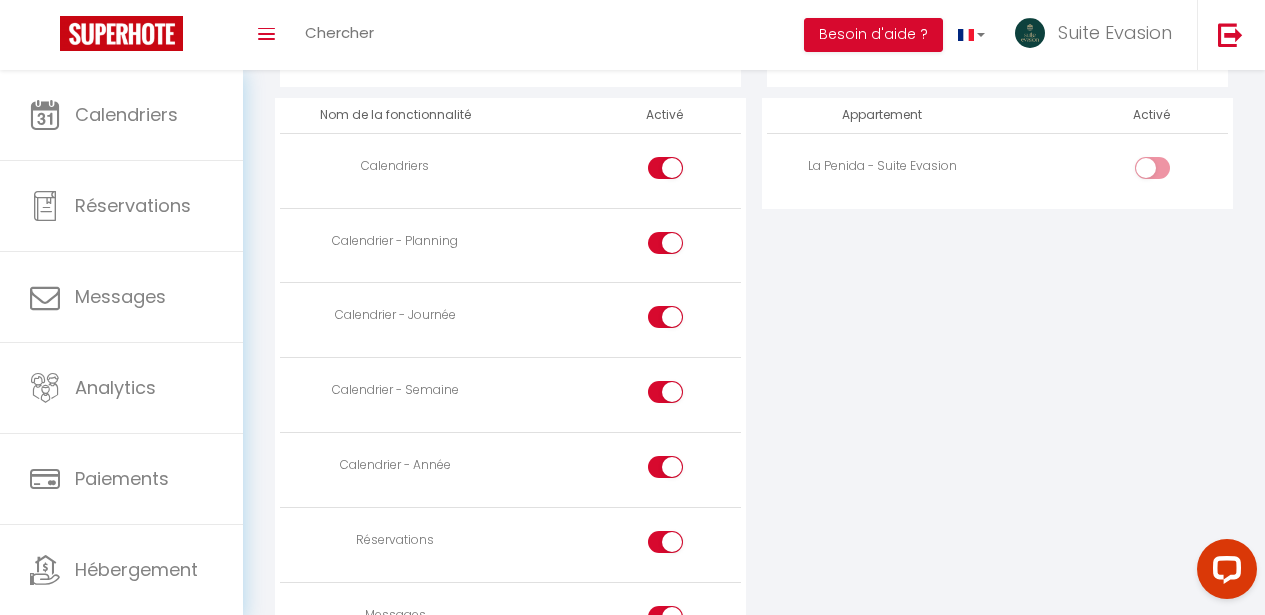 click at bounding box center [1169, 172] 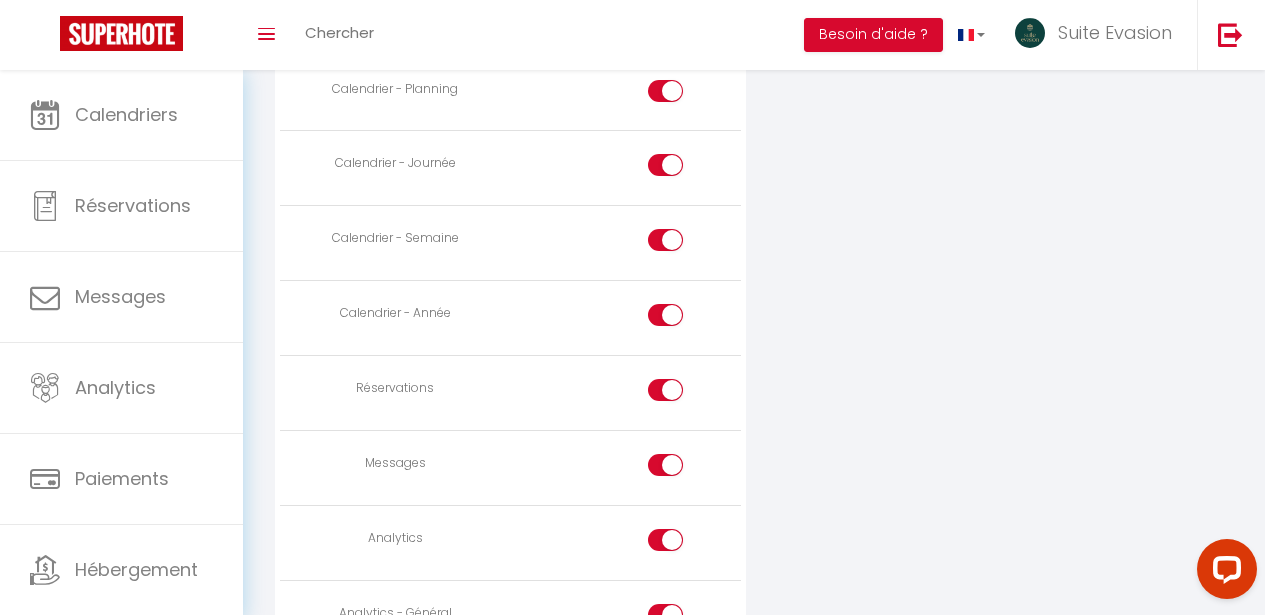scroll, scrollTop: 1187, scrollLeft: 0, axis: vertical 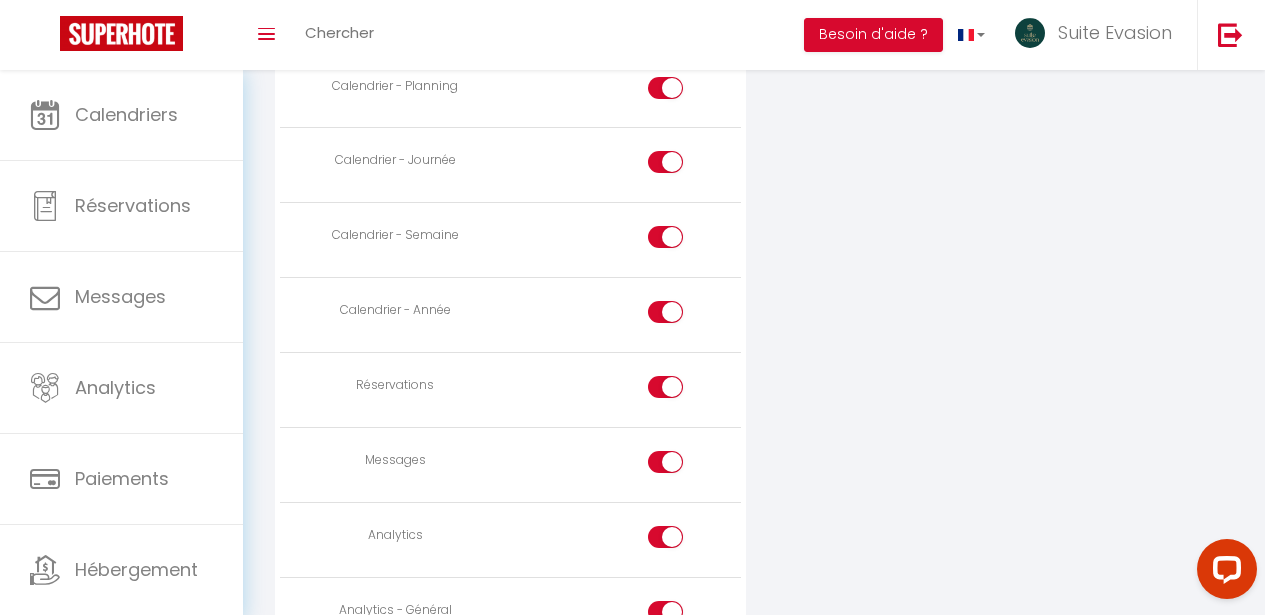 click at bounding box center [682, 466] 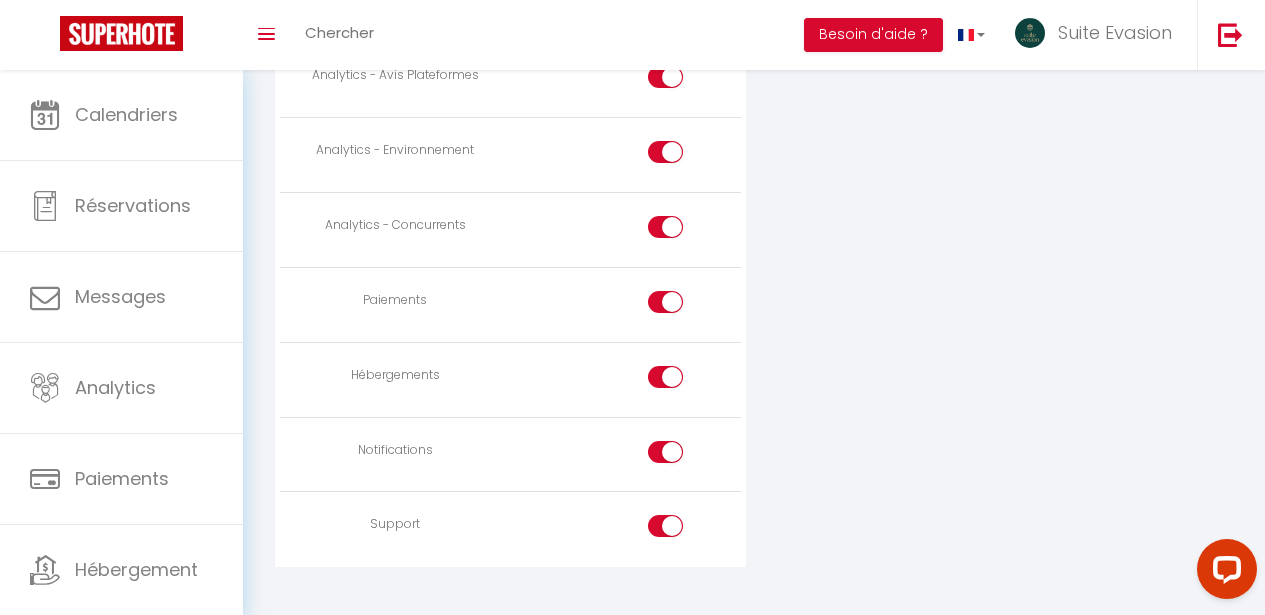 scroll, scrollTop: 1821, scrollLeft: 0, axis: vertical 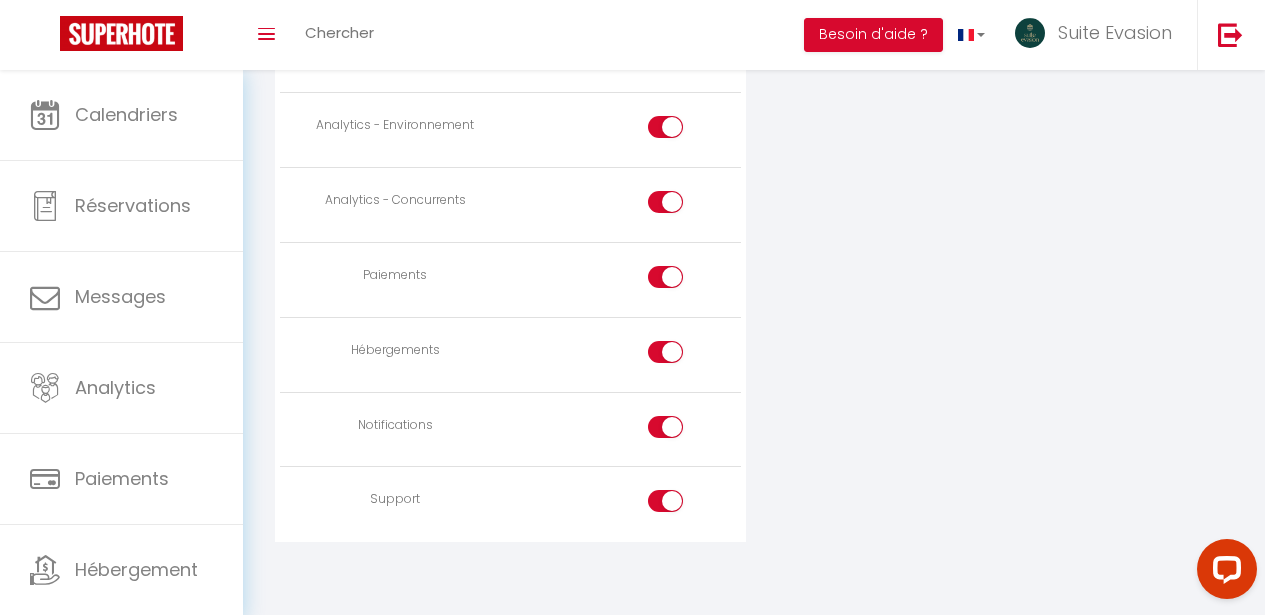 click at bounding box center [682, 431] 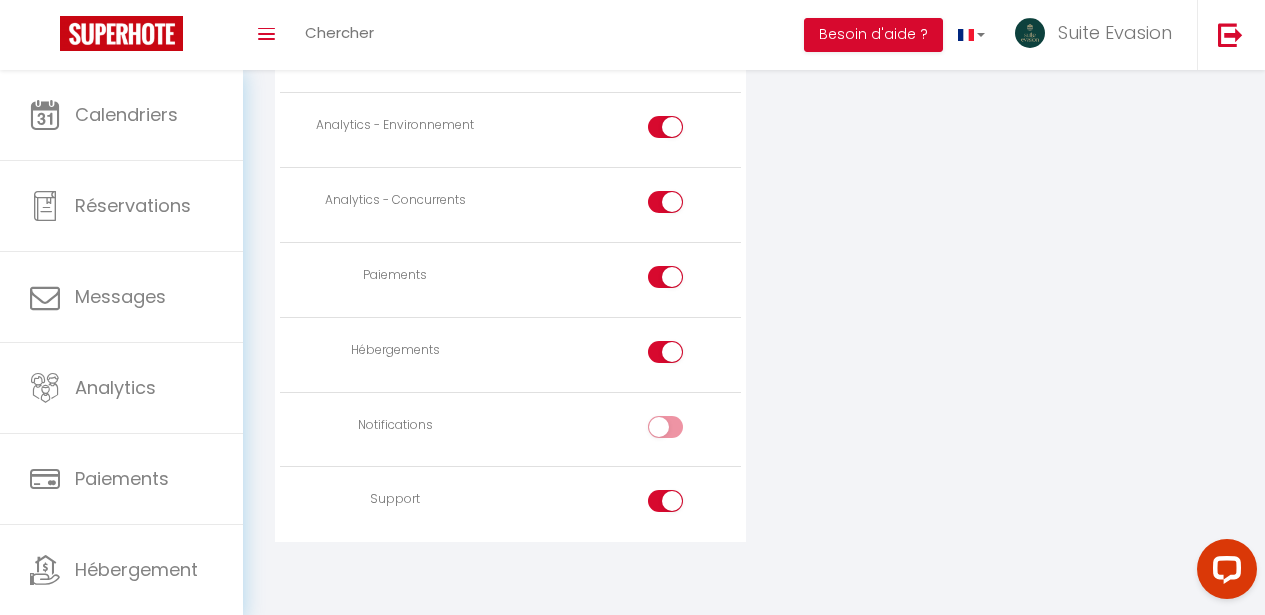 click at bounding box center (682, 505) 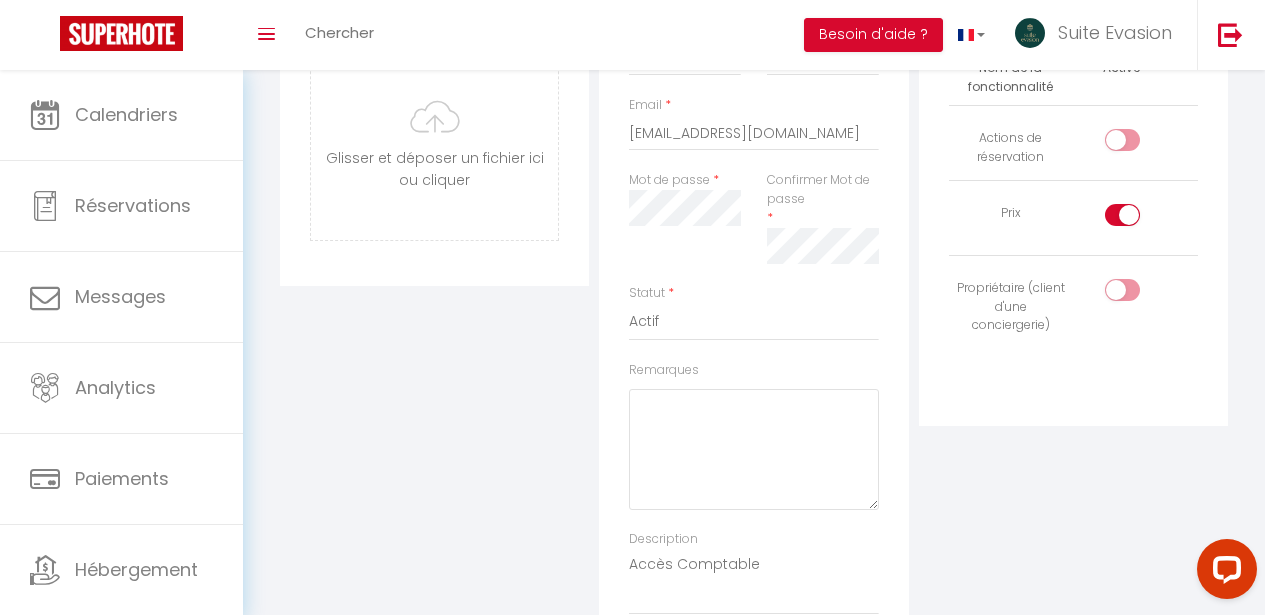 scroll, scrollTop: 0, scrollLeft: 0, axis: both 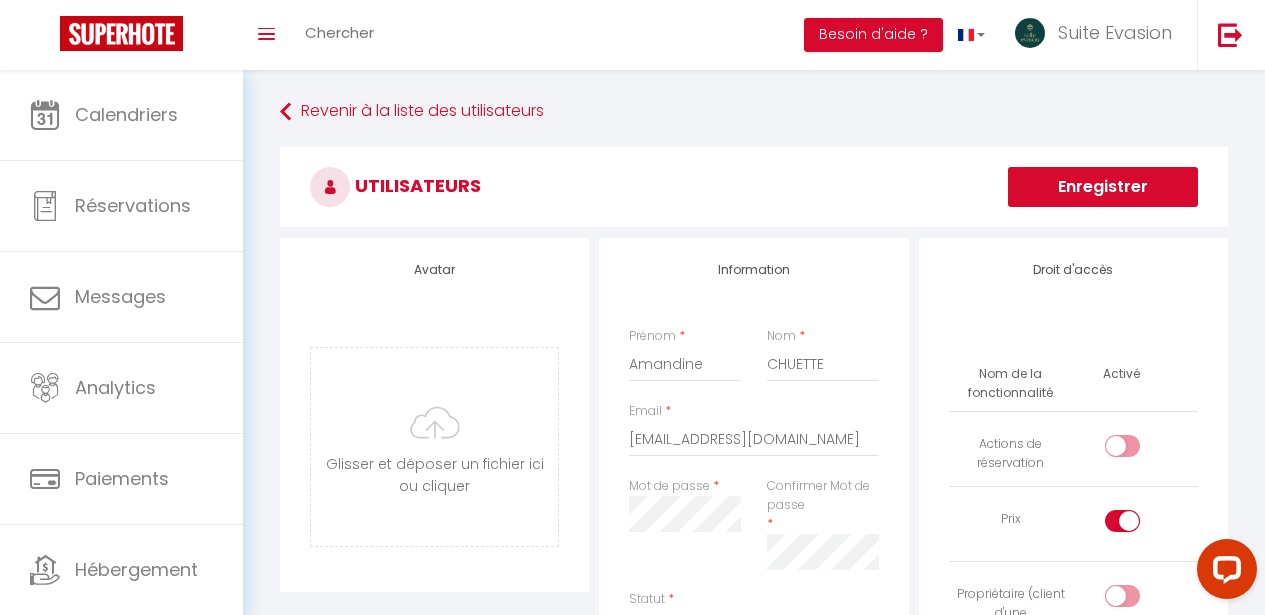 click on "Enregistrer" at bounding box center (1103, 187) 